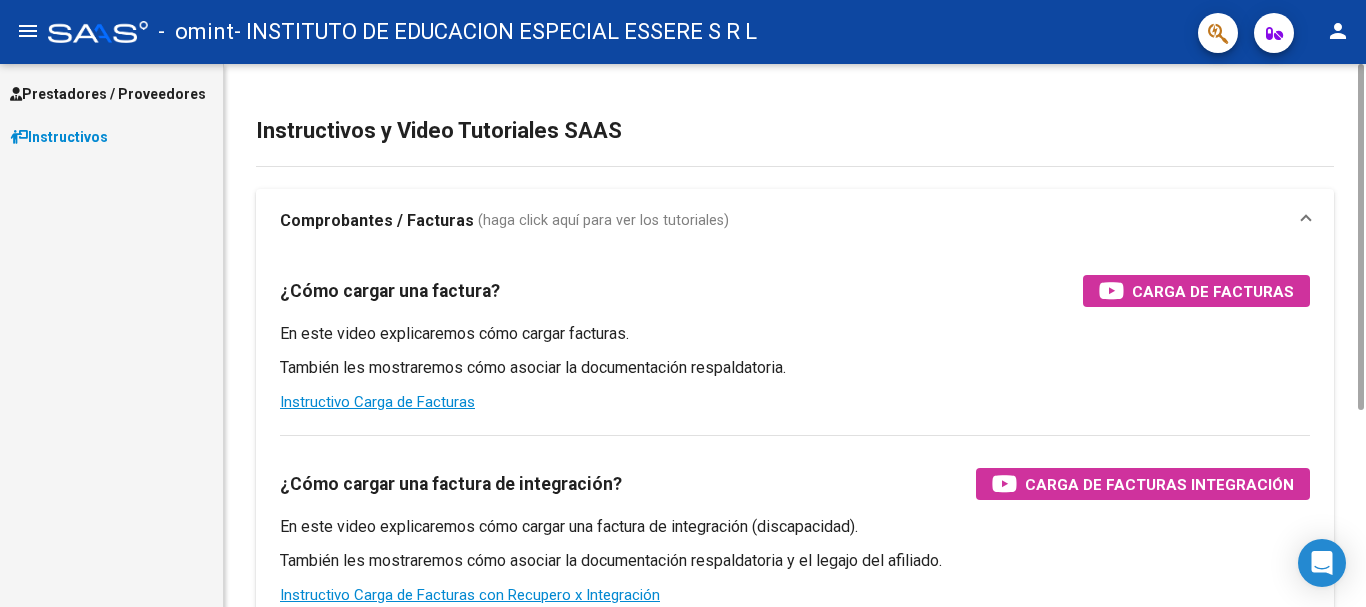 scroll, scrollTop: 0, scrollLeft: 0, axis: both 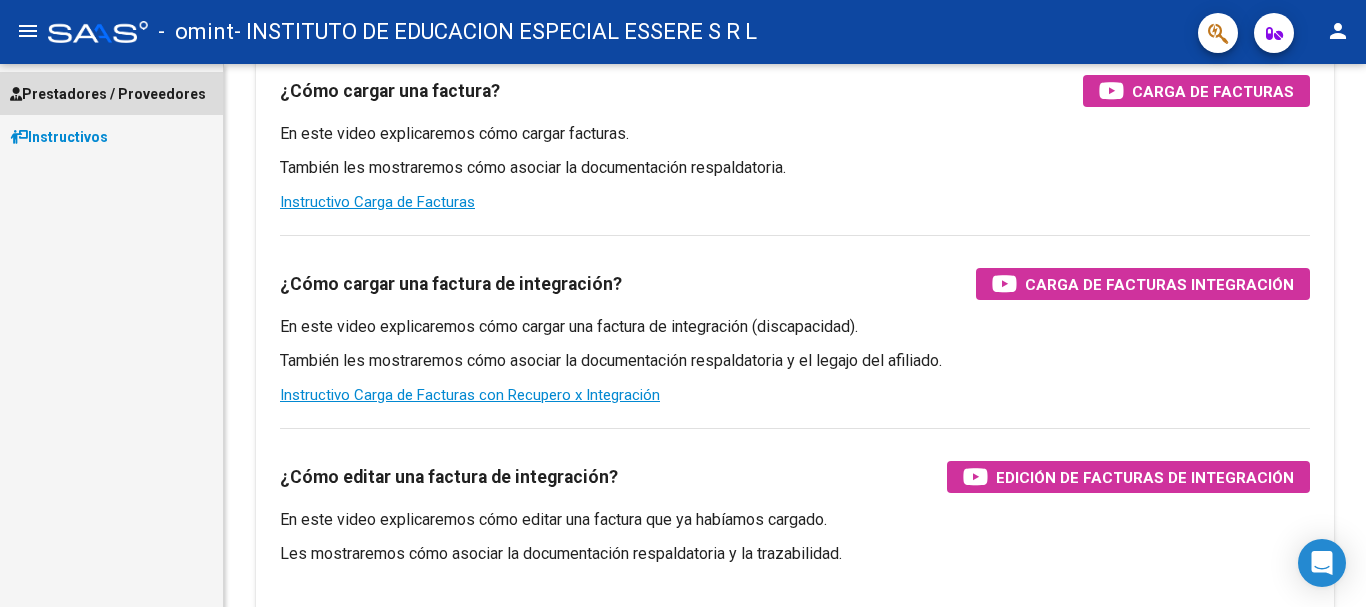 click on "Prestadores / Proveedores" at bounding box center (108, 94) 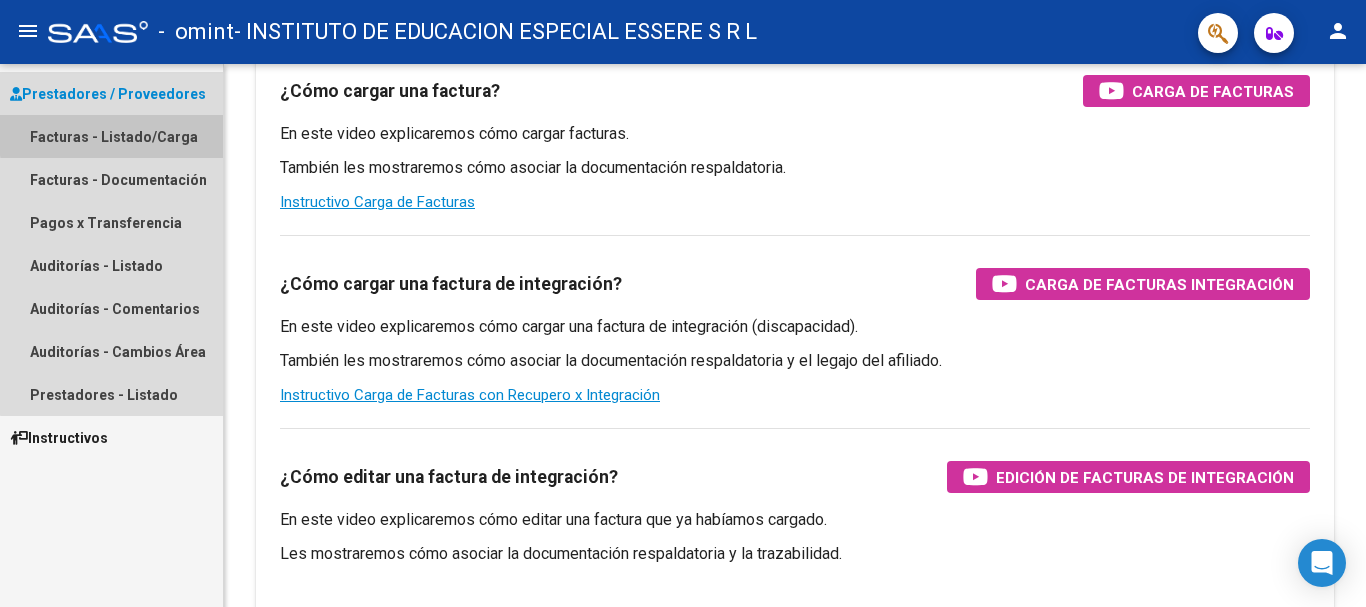 click on "Facturas - Listado/Carga" at bounding box center (111, 136) 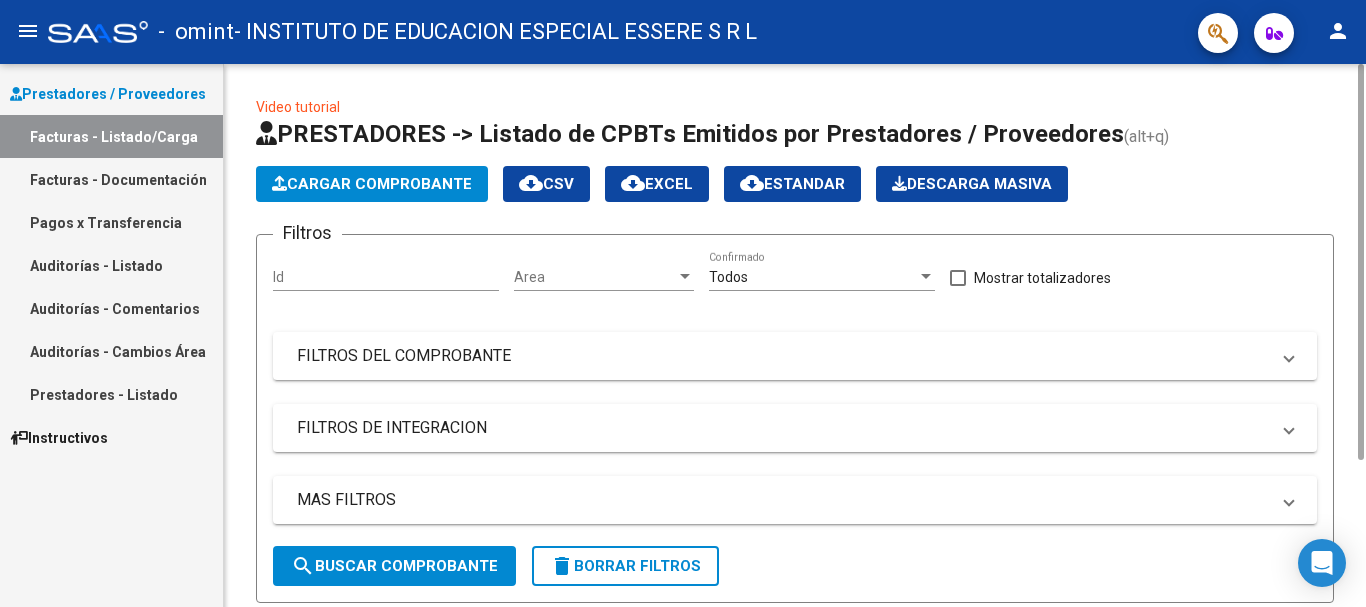 scroll, scrollTop: 400, scrollLeft: 0, axis: vertical 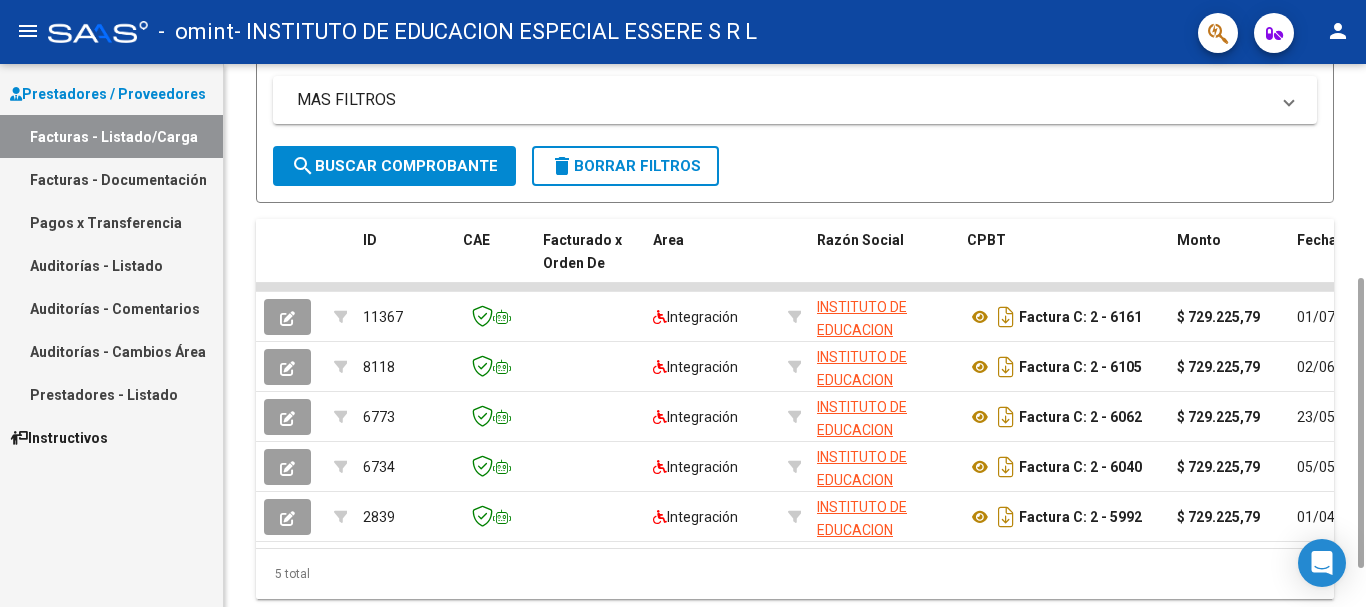 drag, startPoint x: 465, startPoint y: 547, endPoint x: 492, endPoint y: 549, distance: 27.073973 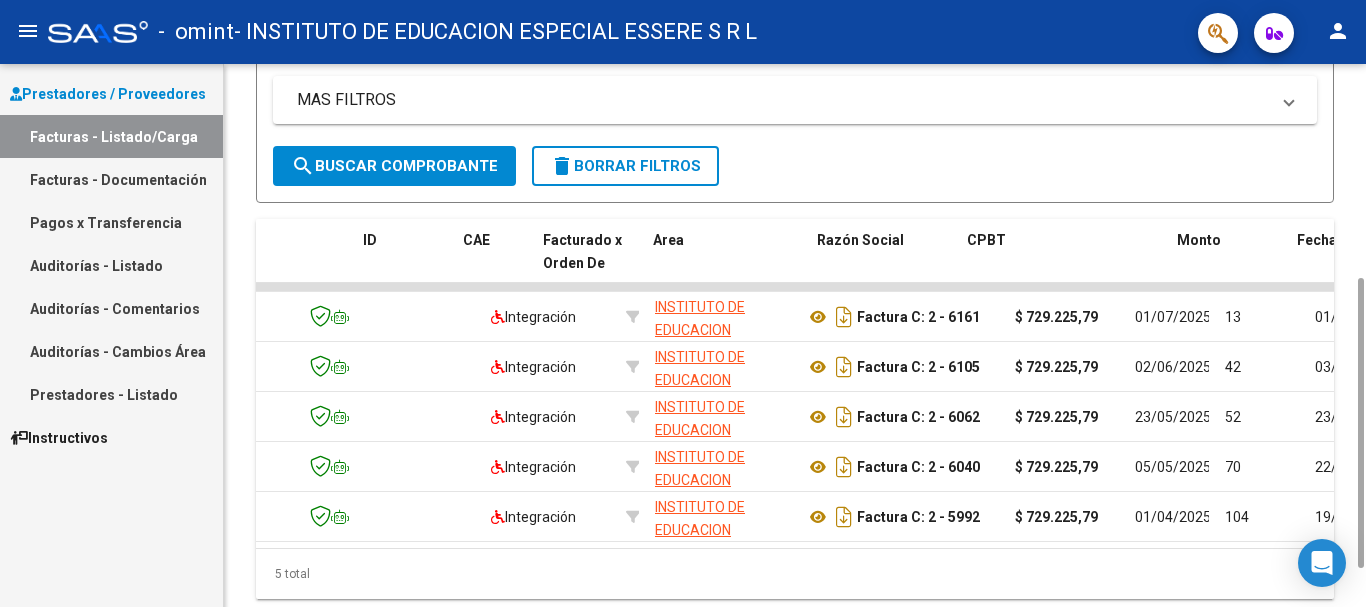 scroll, scrollTop: 0, scrollLeft: 0, axis: both 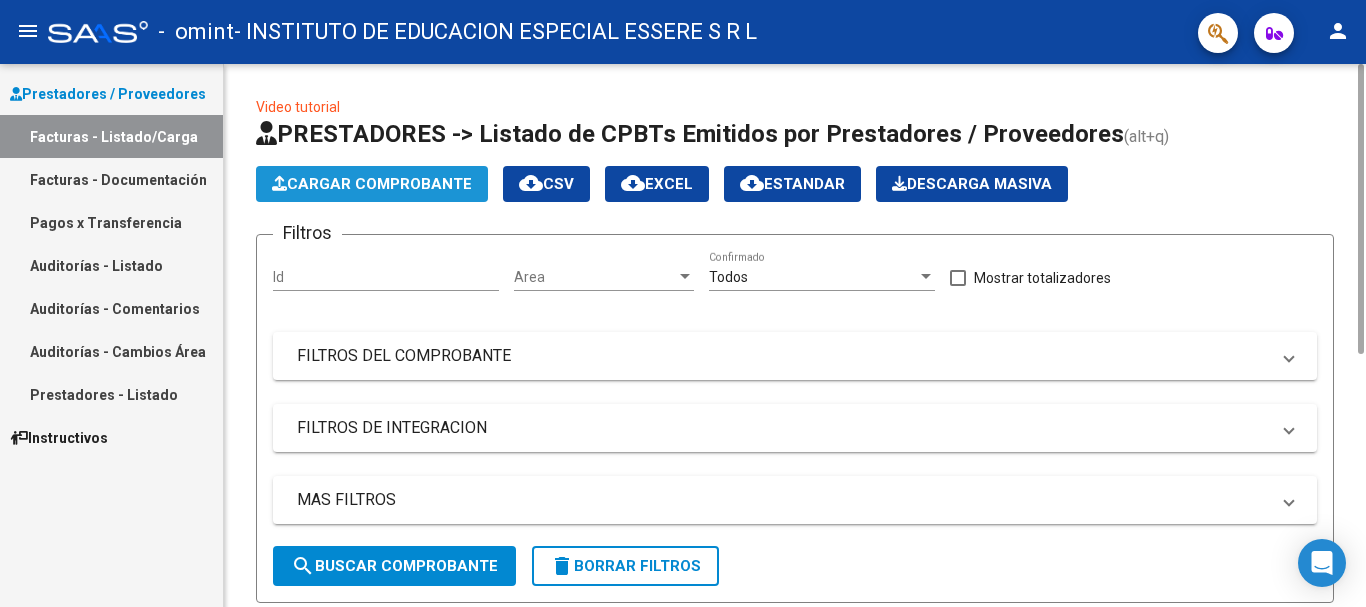 click on "Cargar Comprobante" 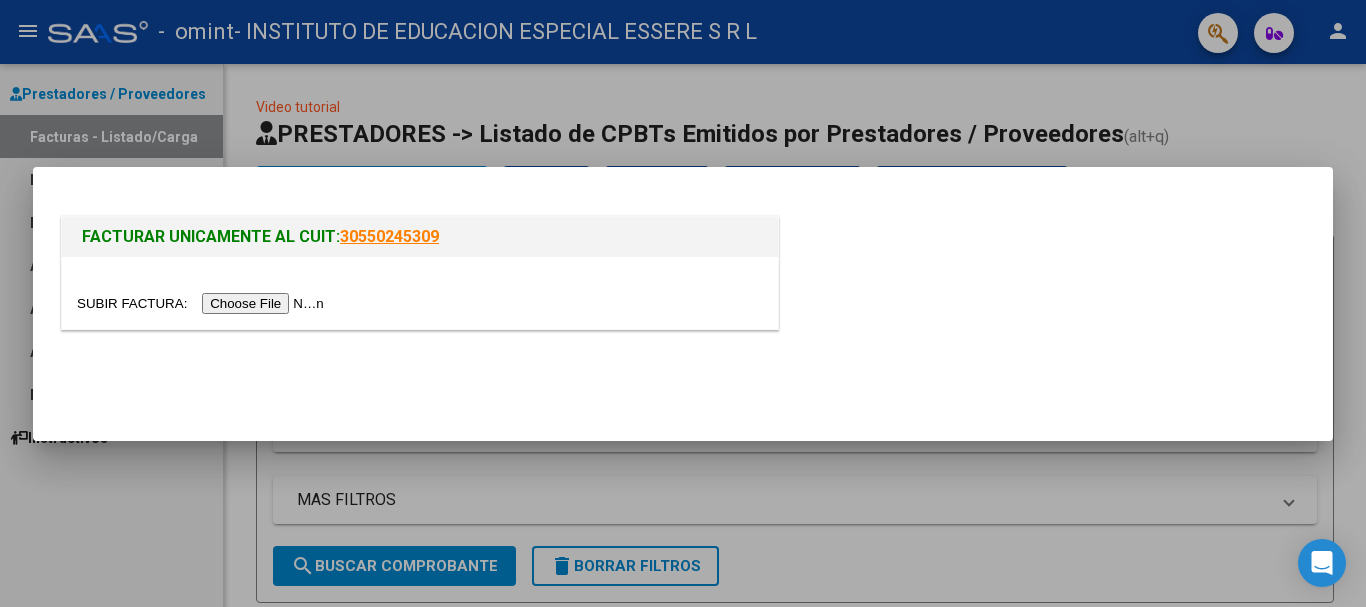 click at bounding box center [683, 303] 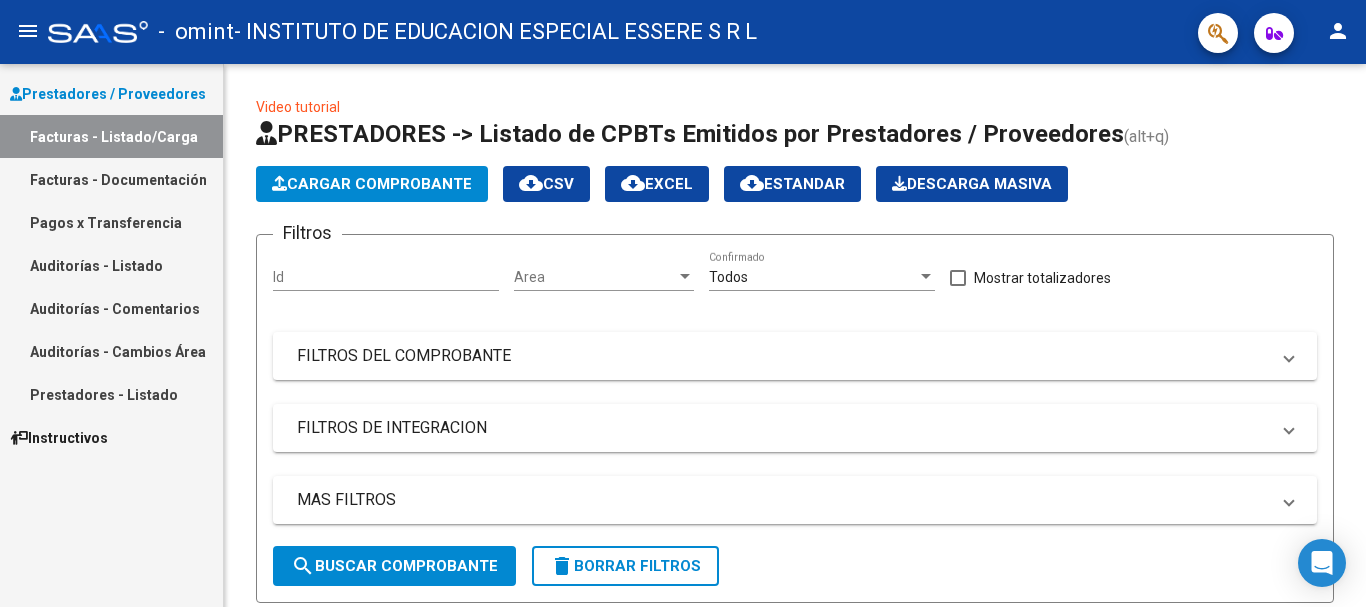 scroll, scrollTop: 472, scrollLeft: 0, axis: vertical 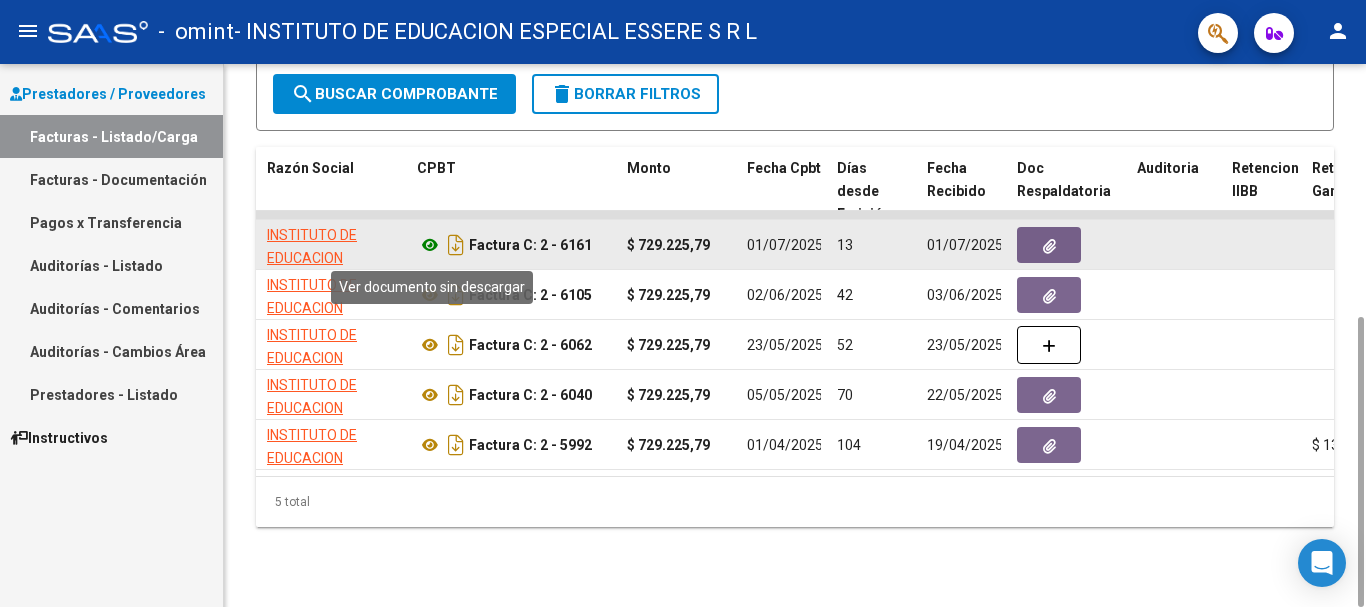 click 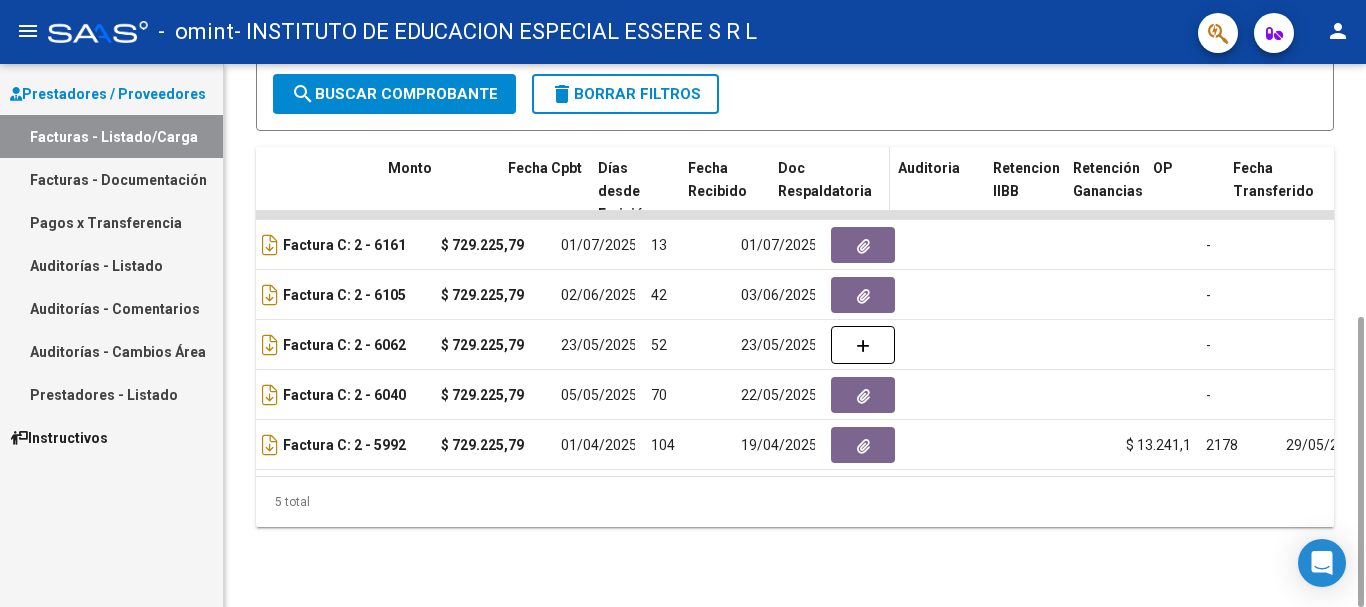 scroll, scrollTop: 0, scrollLeft: 789, axis: horizontal 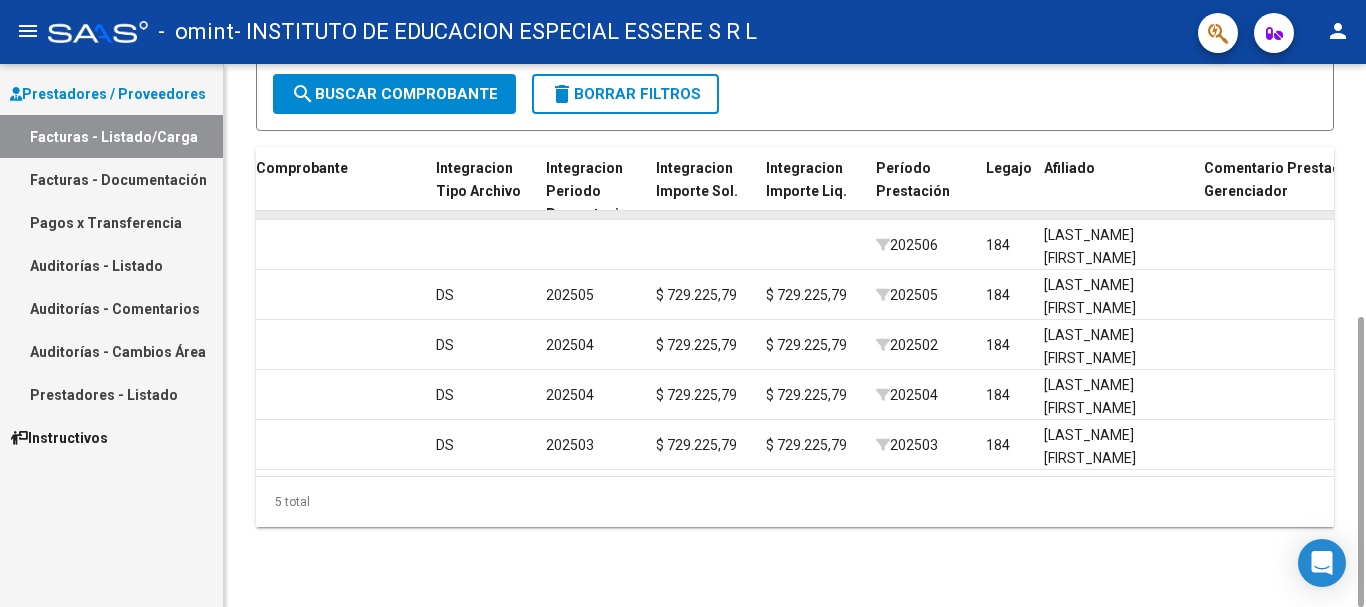 drag, startPoint x: 453, startPoint y: 224, endPoint x: 667, endPoint y: 213, distance: 214.28252 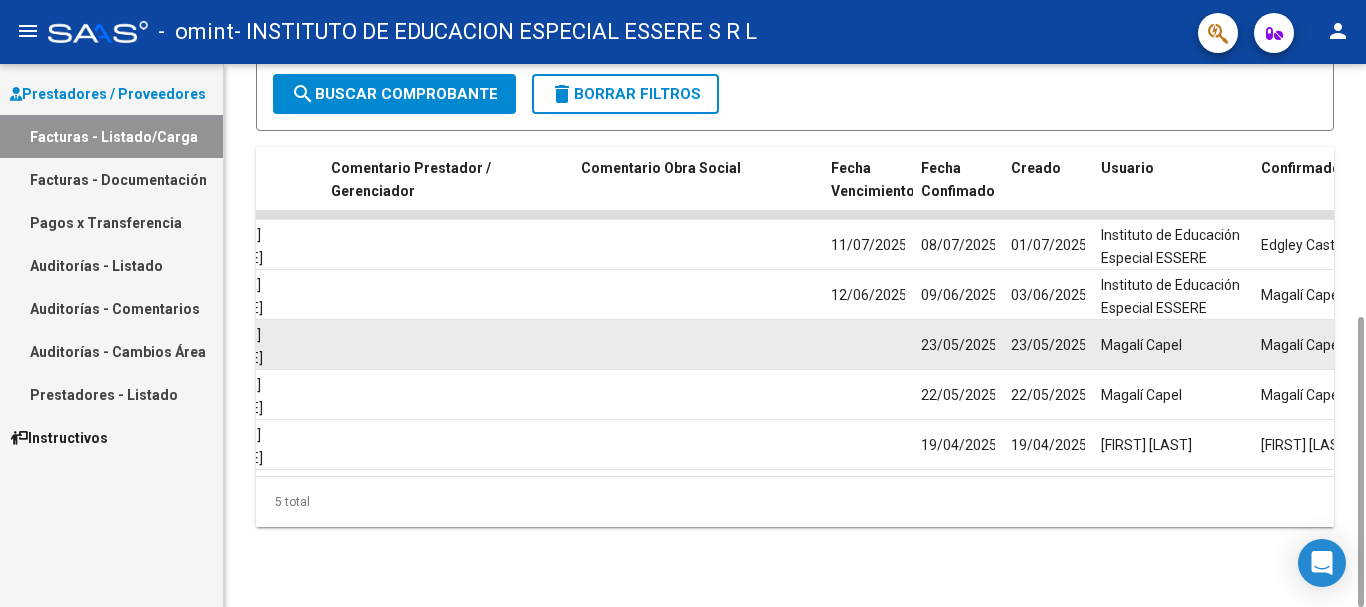 scroll, scrollTop: 0, scrollLeft: 2871, axis: horizontal 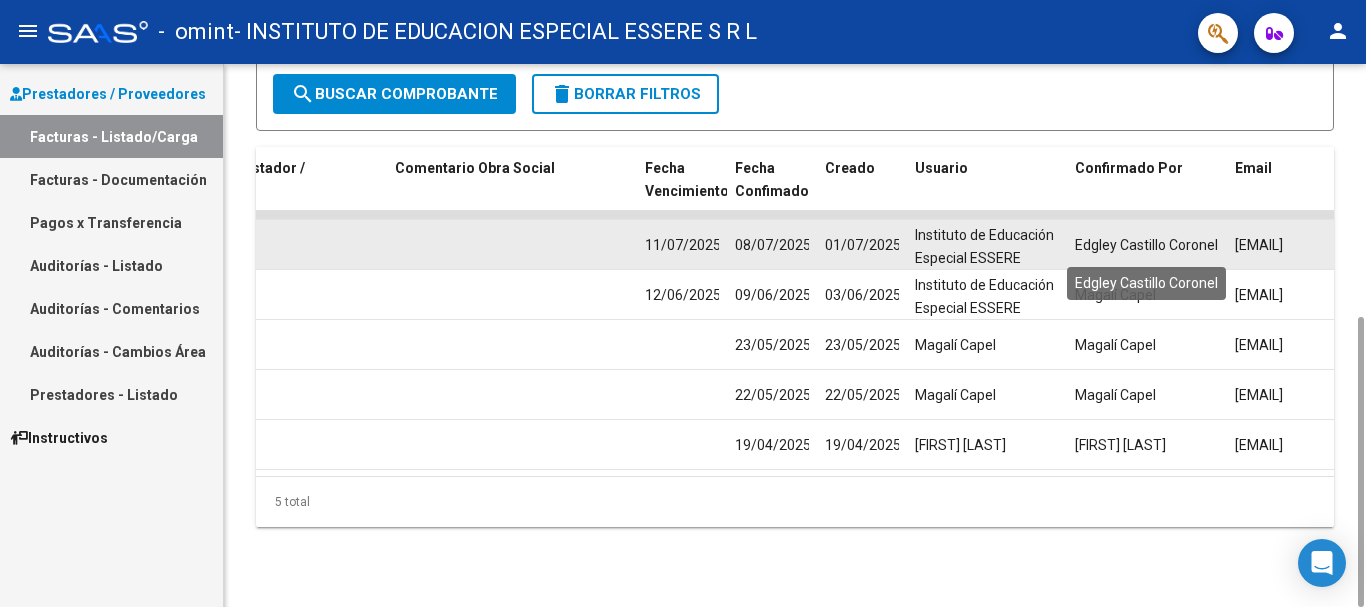 drag, startPoint x: 1074, startPoint y: 236, endPoint x: 1148, endPoint y: 242, distance: 74.24284 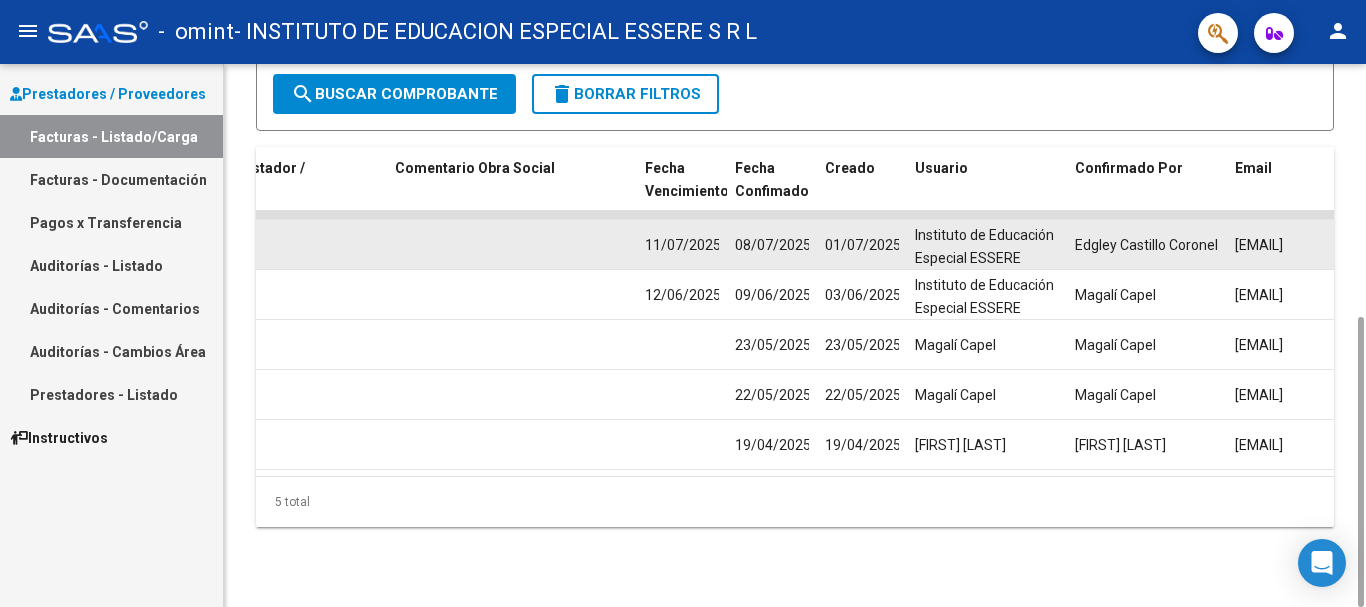 click on "08/07/2025" 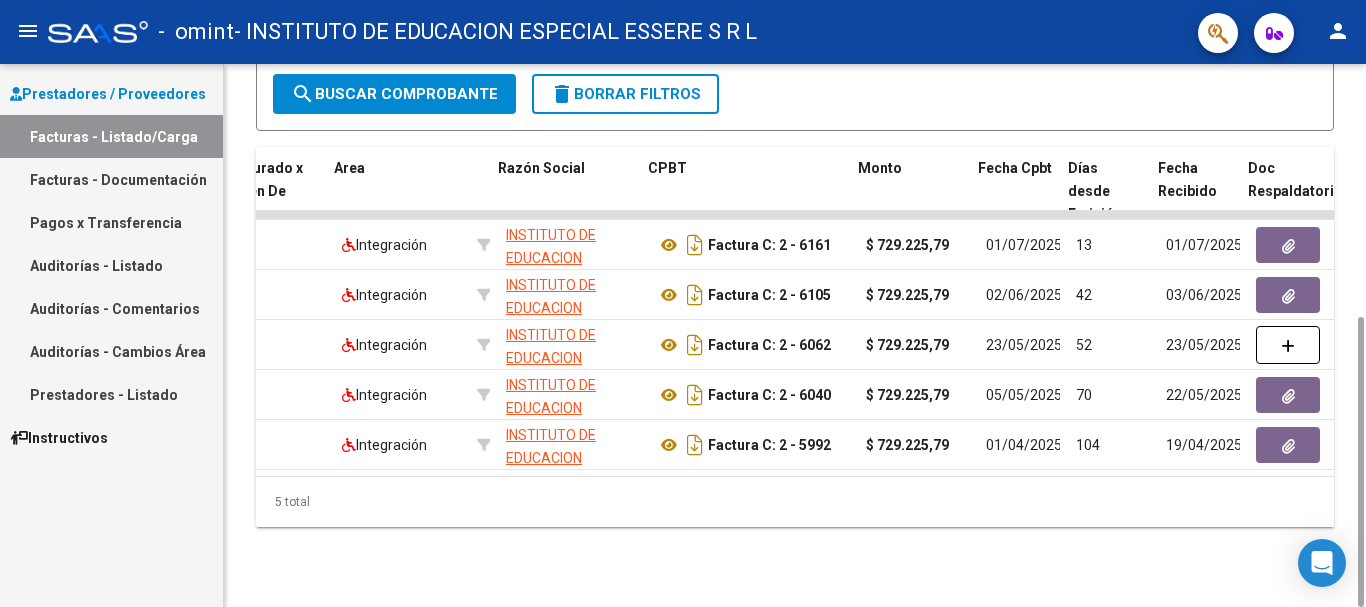 scroll, scrollTop: 0, scrollLeft: 319, axis: horizontal 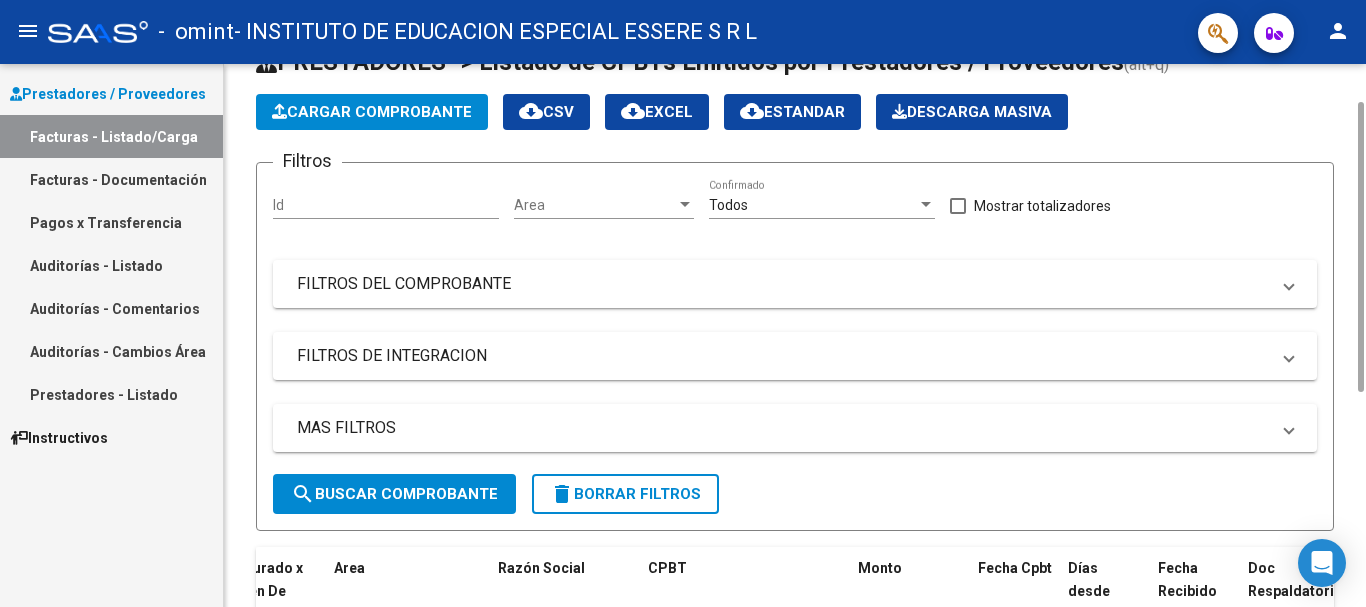 click on "Cargar Comprobante" 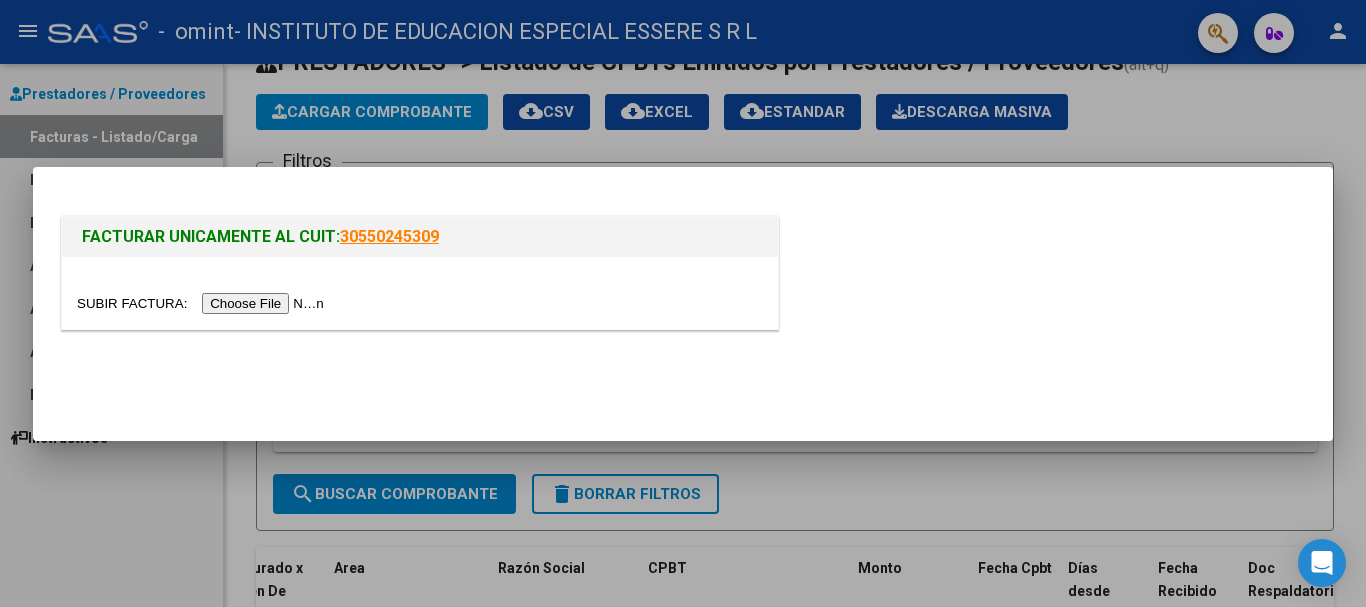 click at bounding box center (203, 303) 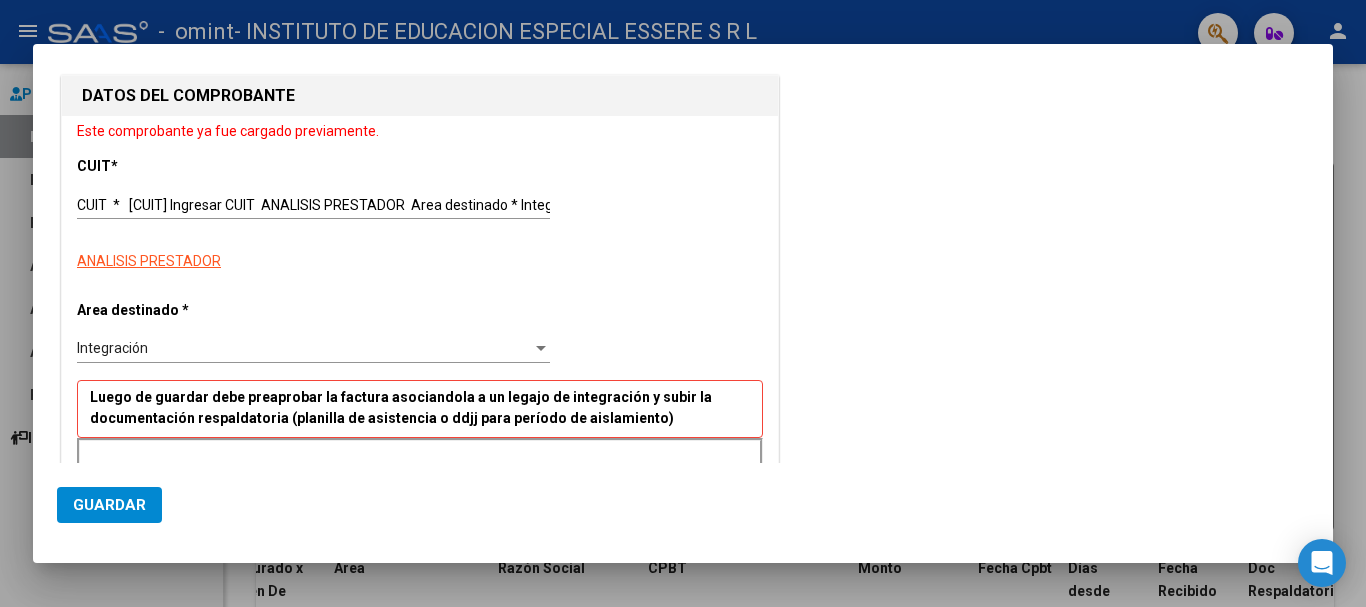 scroll, scrollTop: 0, scrollLeft: 0, axis: both 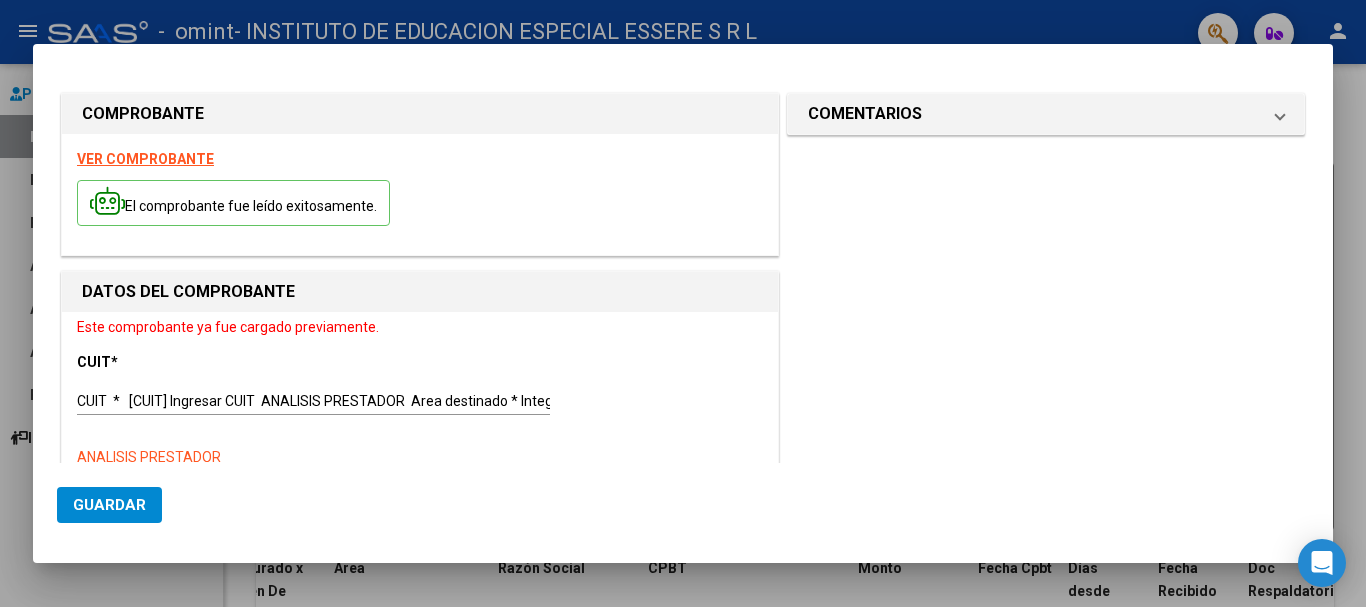 click at bounding box center (683, 303) 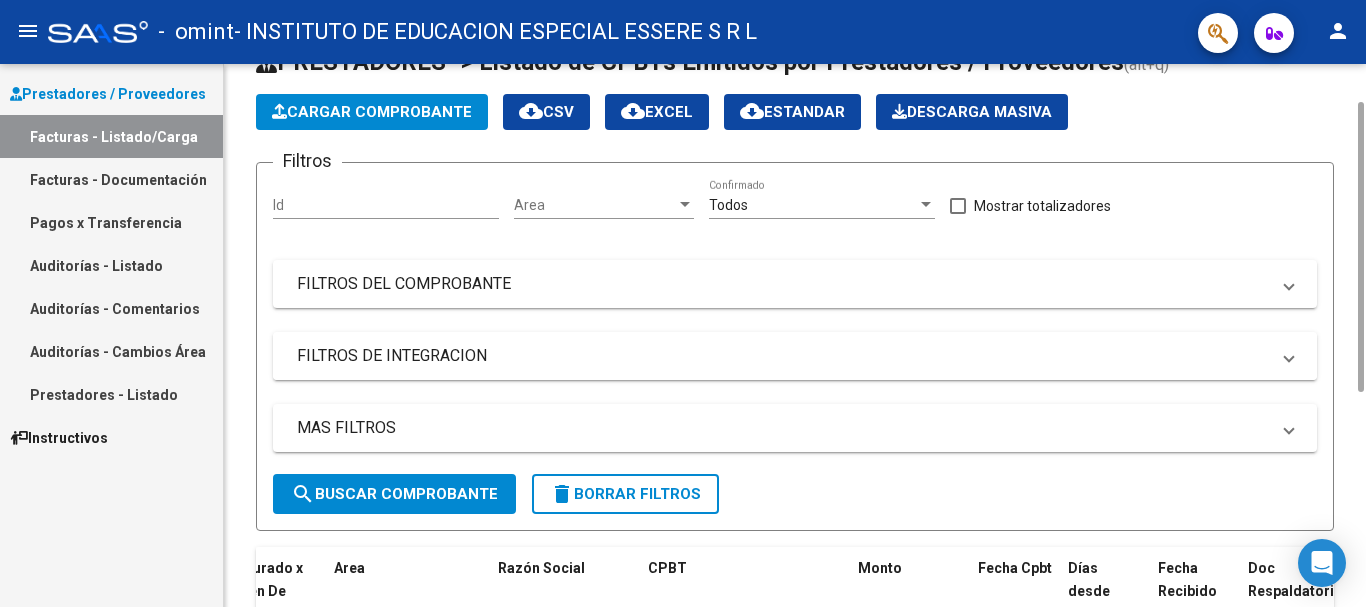 scroll, scrollTop: 472, scrollLeft: 0, axis: vertical 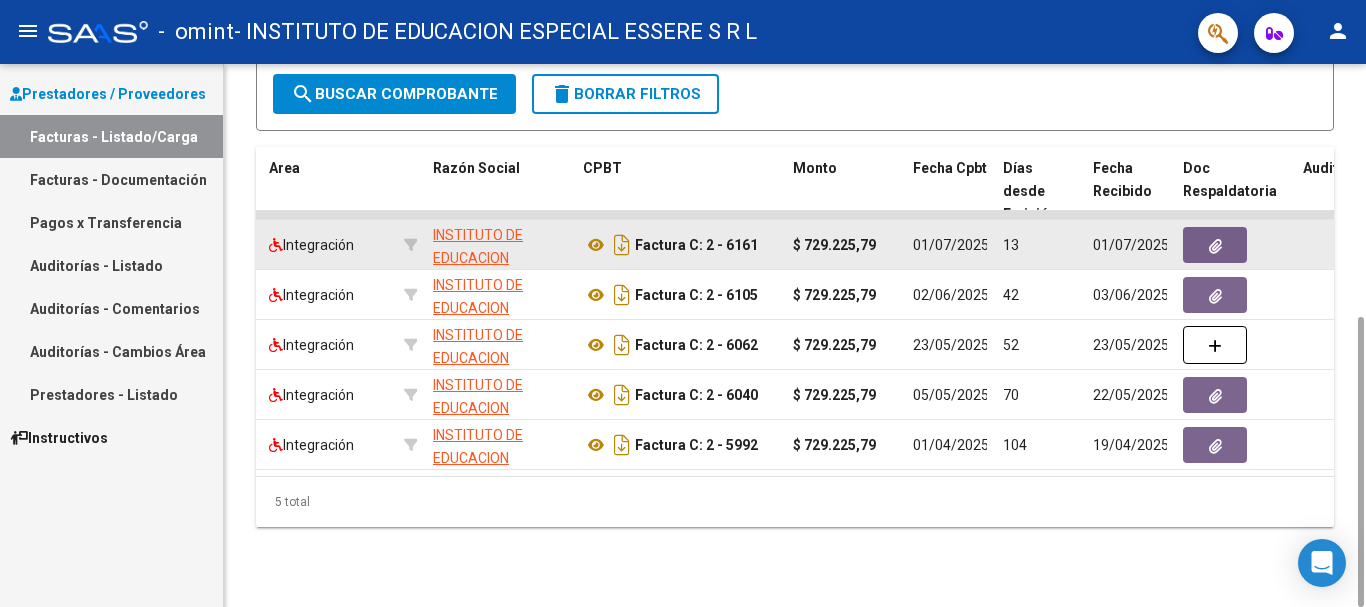 click 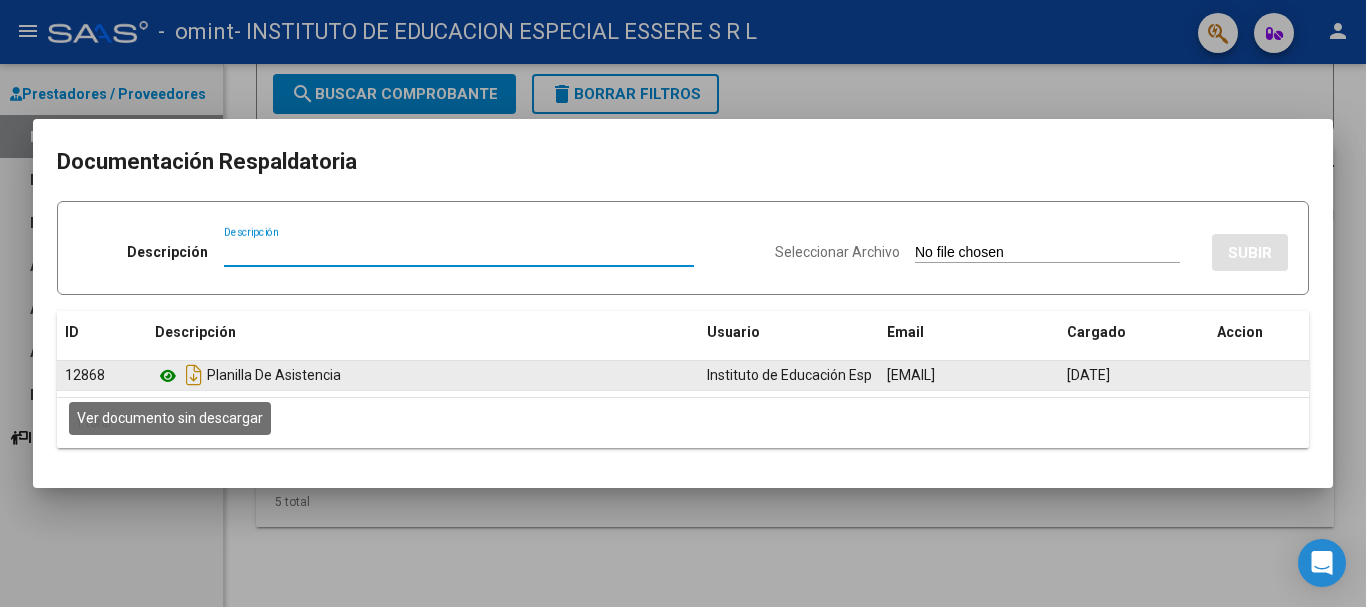 click 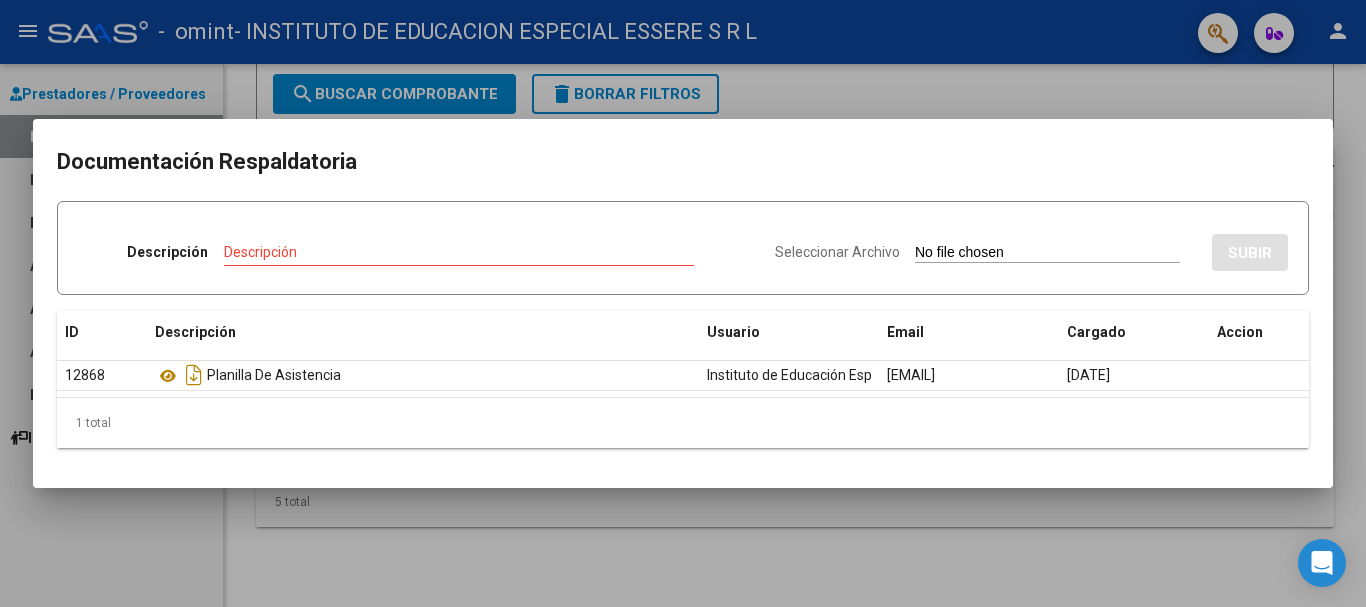 click at bounding box center (683, 303) 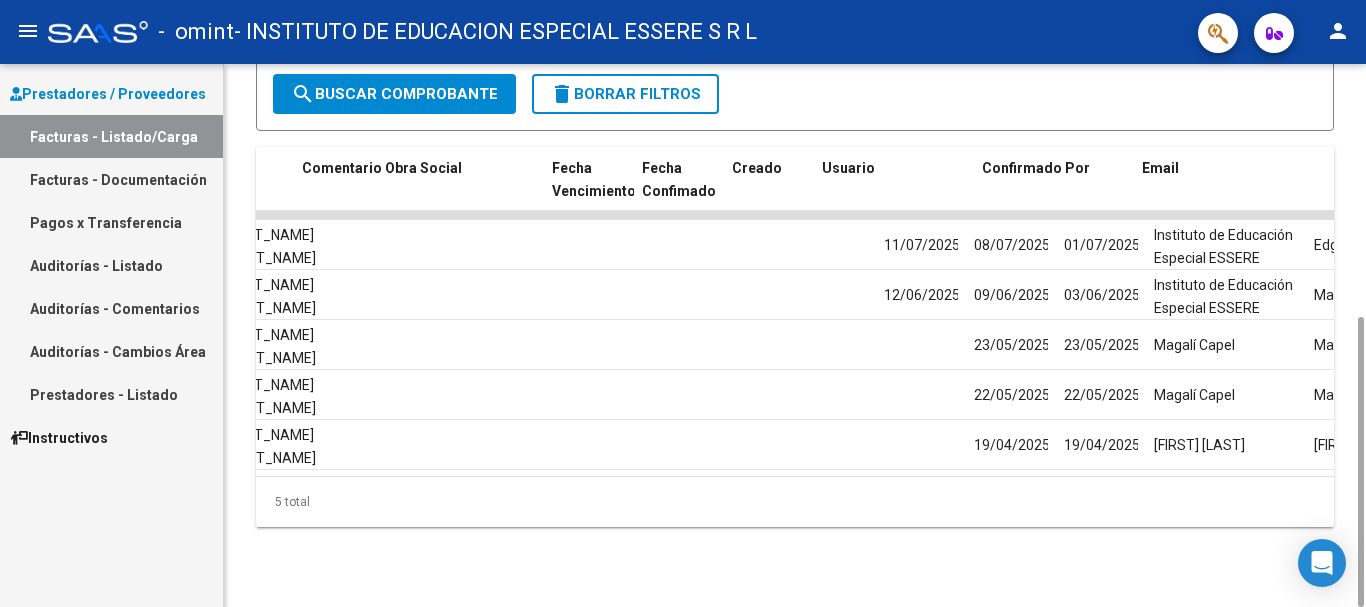 scroll, scrollTop: 0, scrollLeft: 3138, axis: horizontal 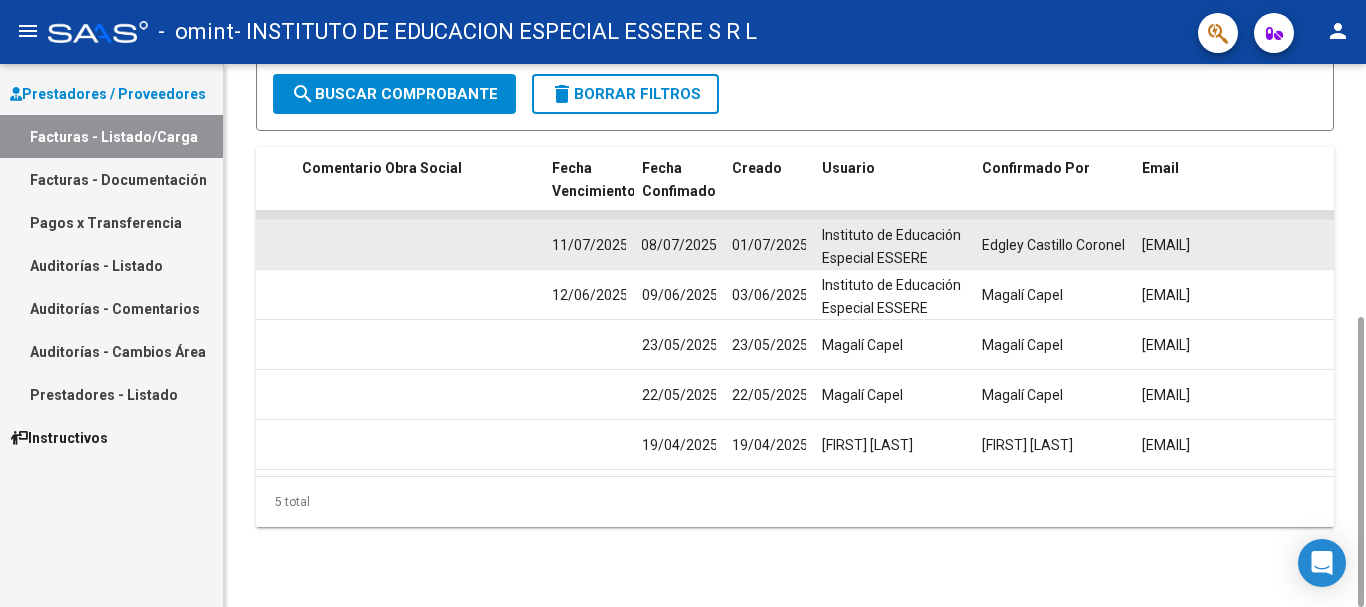drag, startPoint x: 645, startPoint y: 246, endPoint x: 711, endPoint y: 256, distance: 66.75328 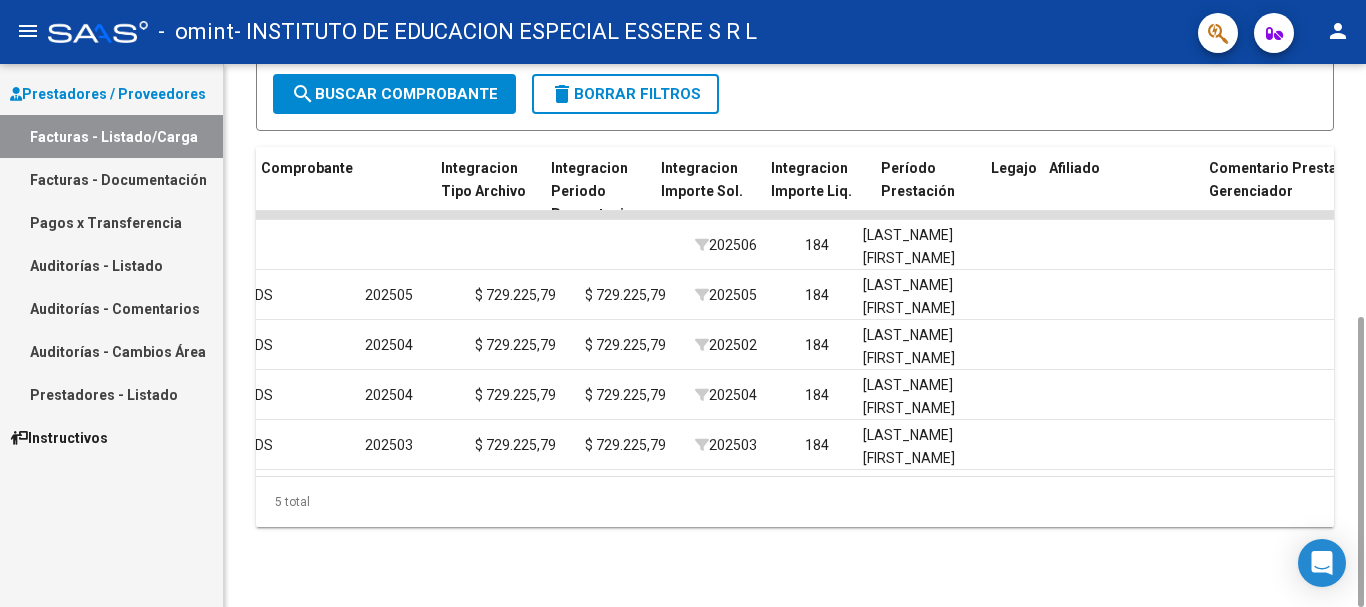 scroll, scrollTop: 0, scrollLeft: 1981, axis: horizontal 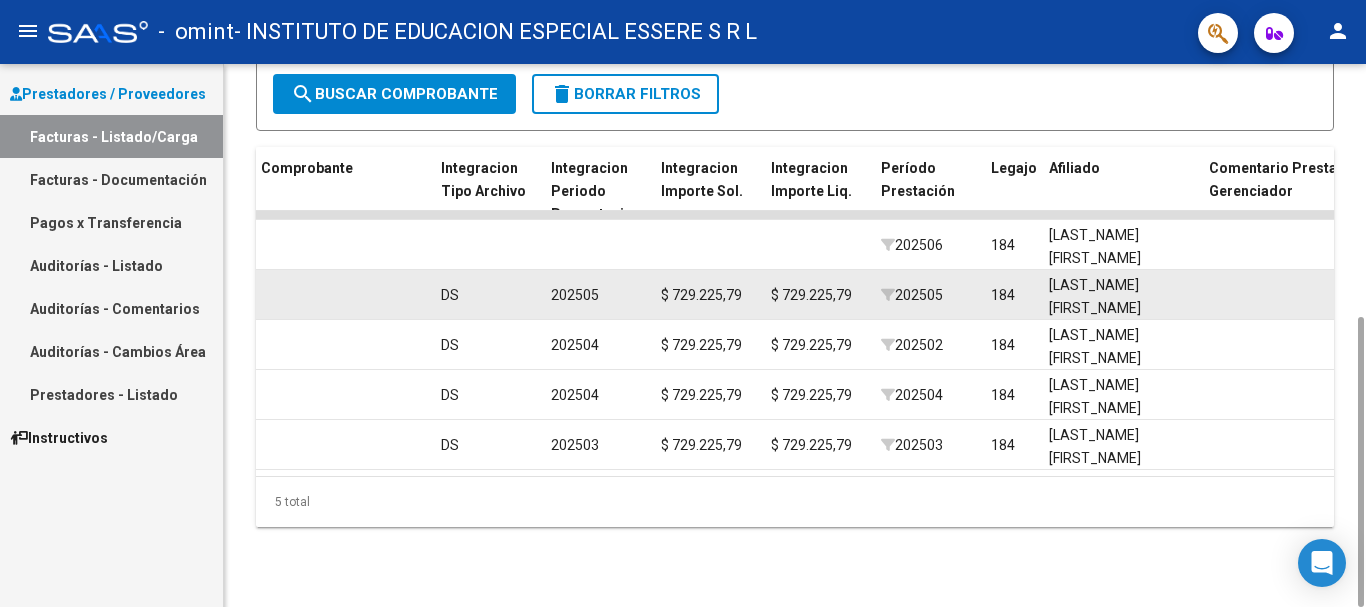 drag, startPoint x: 436, startPoint y: 255, endPoint x: 855, endPoint y: 281, distance: 419.8059 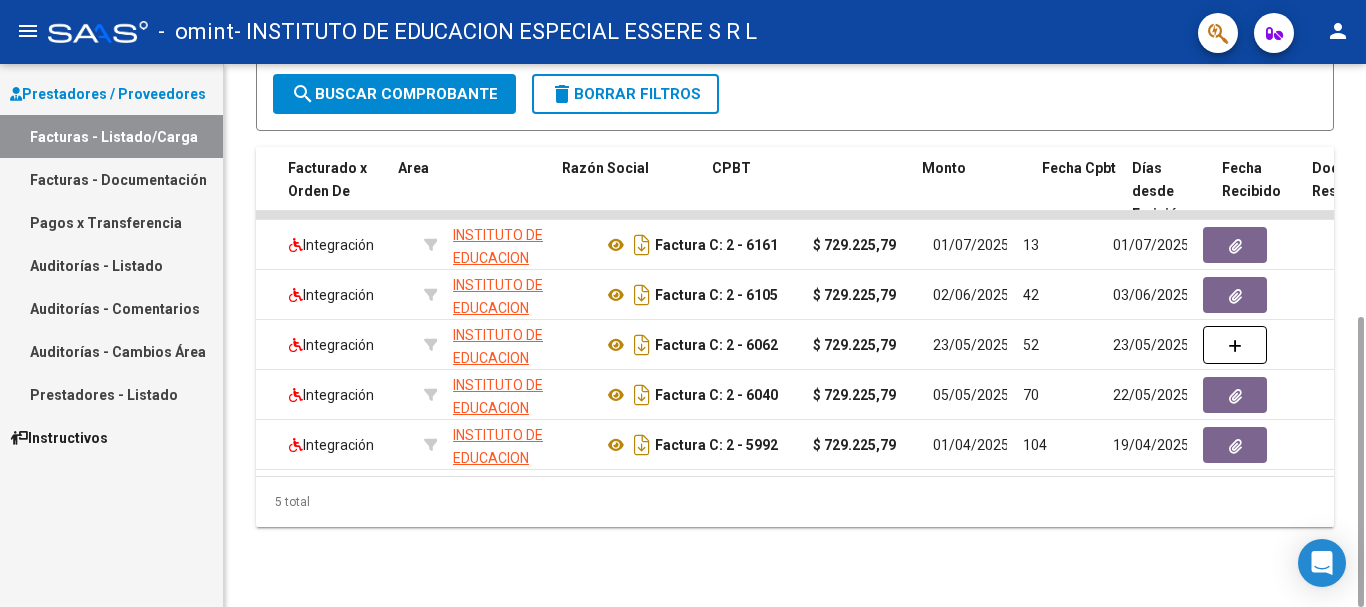 scroll, scrollTop: 0, scrollLeft: 243, axis: horizontal 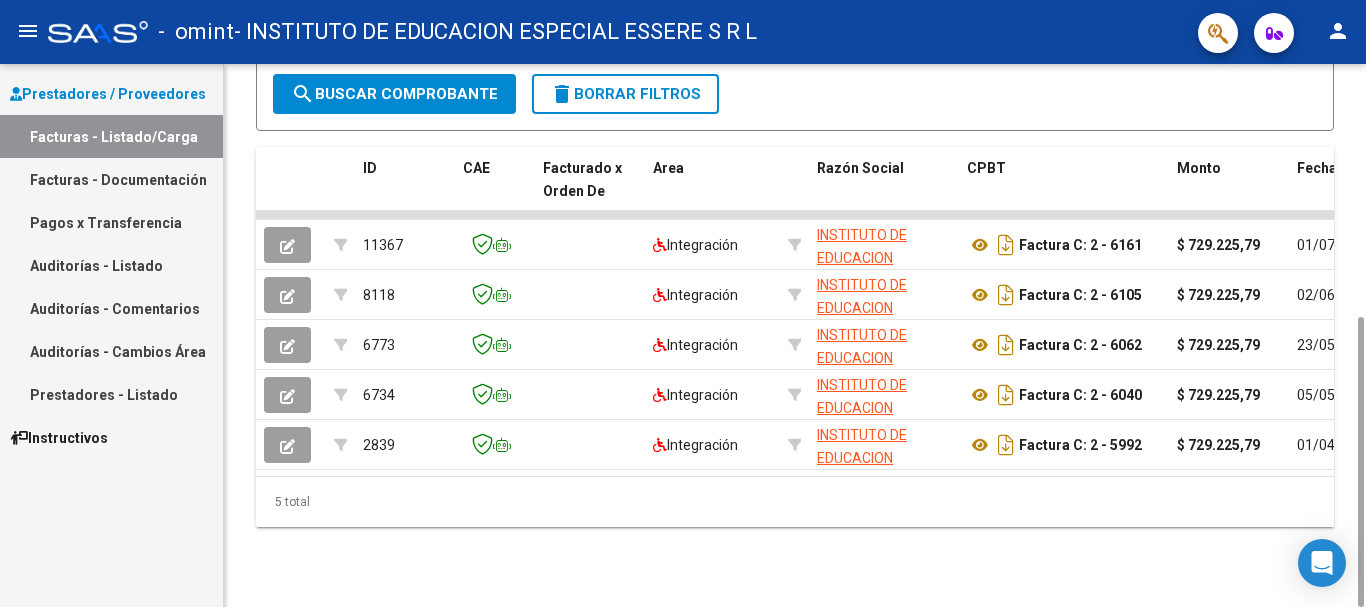 click on "11367  Integración INSTITUTO DE EDUCACION ESPECIAL ESSERE S R L    [CUIT]   Factura C: 2 - 6161  $ 729.225,79 [DATE] 13 [DATE]  -      202506  184 [LAST_NAME] [FIRST_NAME] [PERSON_ID] [DATE] [DATE] [DATE] Instituto de Educación Especial  ESSERE Edgley Castillo Coronel [EMAIL]
8118  Integración INSTITUTO DE EDUCACION ESPECIAL ESSERE S R L    [CUIT]   Factura C: 2 - 6105  $ 729.225,79 [DATE] 42 [DATE]  -     DS 202505 $ 729.225,79 $ 729.225,79  202505  184 [LAST_NAME] [FIRST_NAME] [PERSON_ID] [DATE] [DATE] [DATE] Instituto de Educación Especial  ESSERE Magalí Capel [EMAIL]
6773  Integración INSTITUTO DE EDUCACION ESPECIAL ESSERE S R L    [CUIT]   Factura C: 2 - 6062  $ 729.225,79 [DATE] 52 [DATE]  -     DS 202504 $ 729.225,79 $ 729.225,79  202502  184 [LAST_NAME] [FIRST_NAME] [PERSON_ID] [DATE] [DATE] Magalí Capel Magalí Capel [EMAIL]
6734  Integración    [CUIT]  $ 729.225,79" 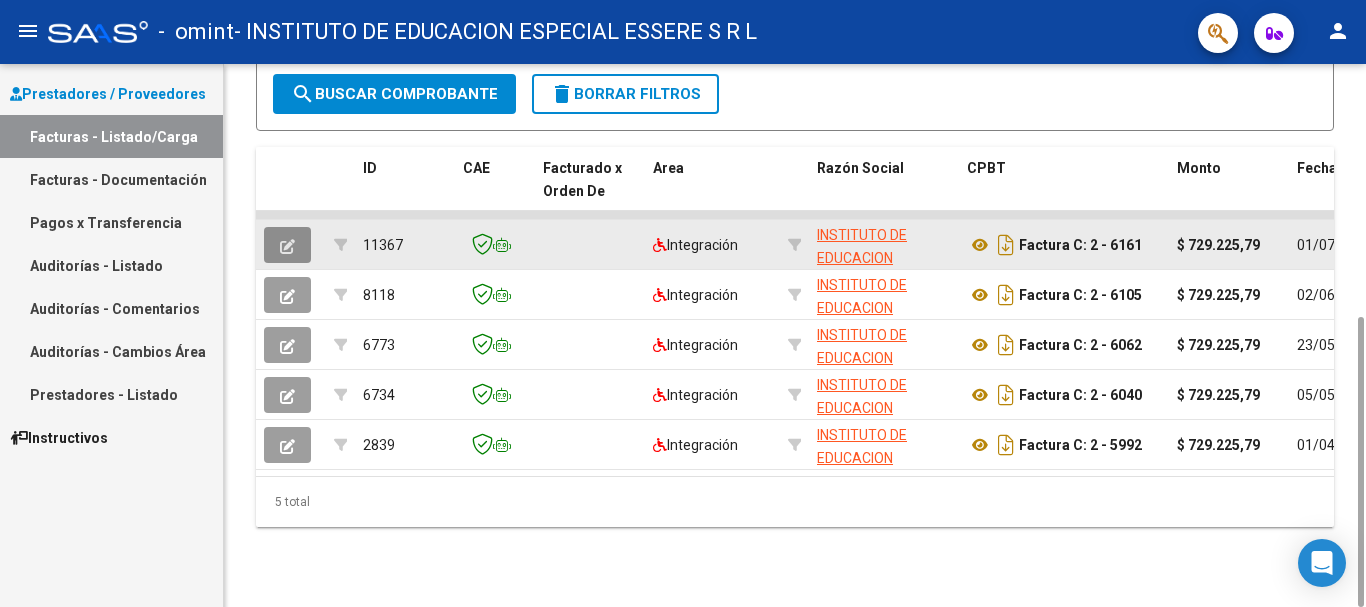 click 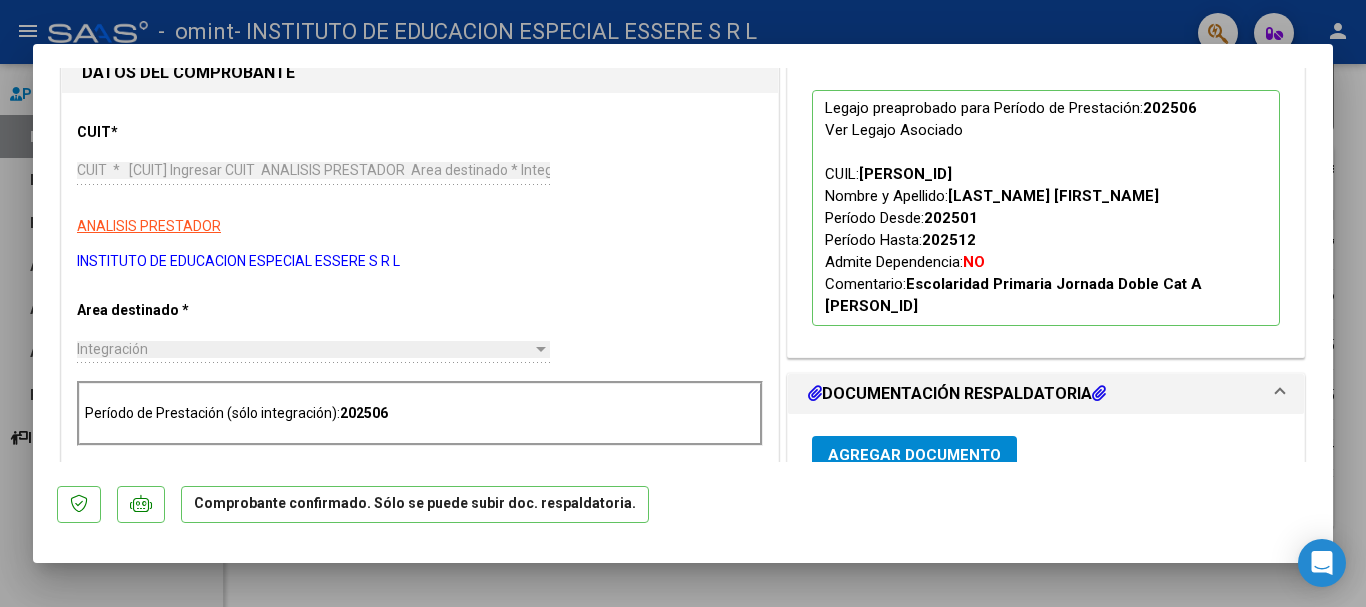 scroll, scrollTop: 475, scrollLeft: 0, axis: vertical 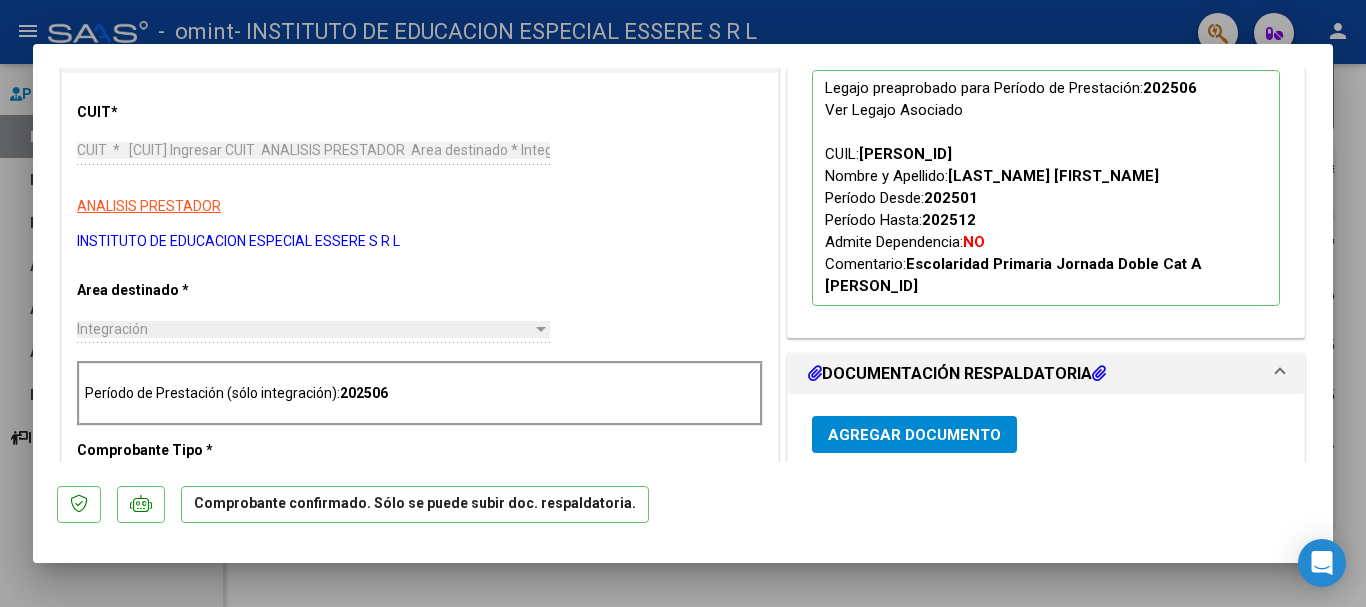 click at bounding box center (541, 329) 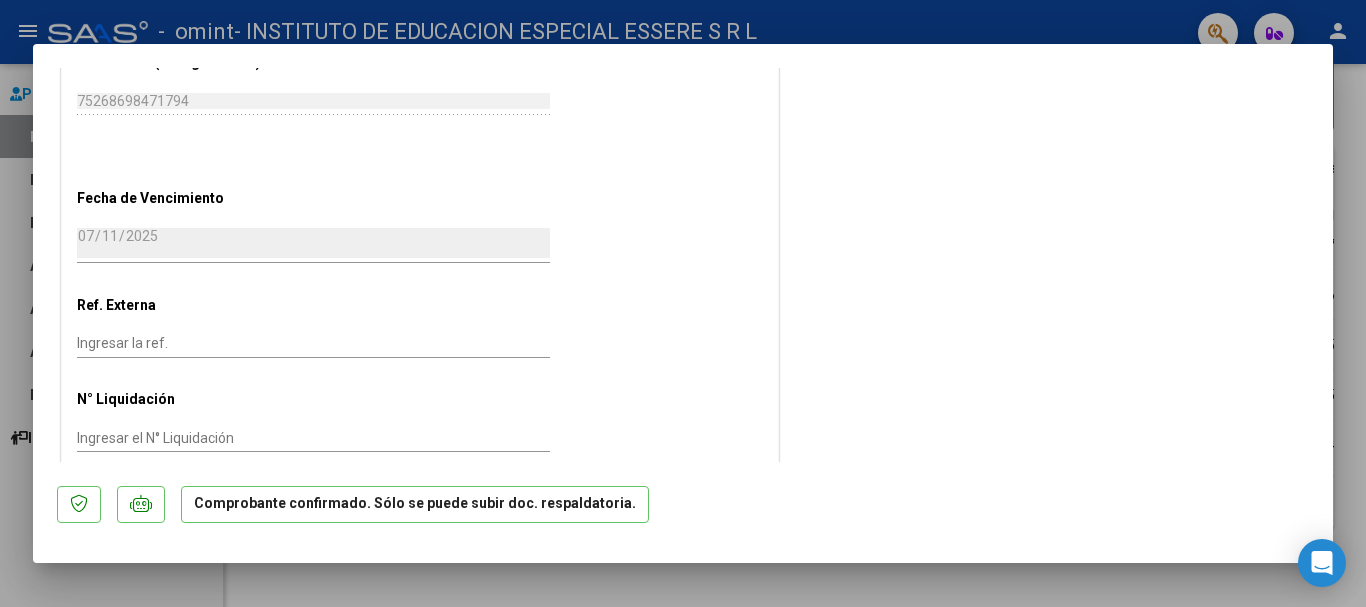 scroll, scrollTop: 1374, scrollLeft: 0, axis: vertical 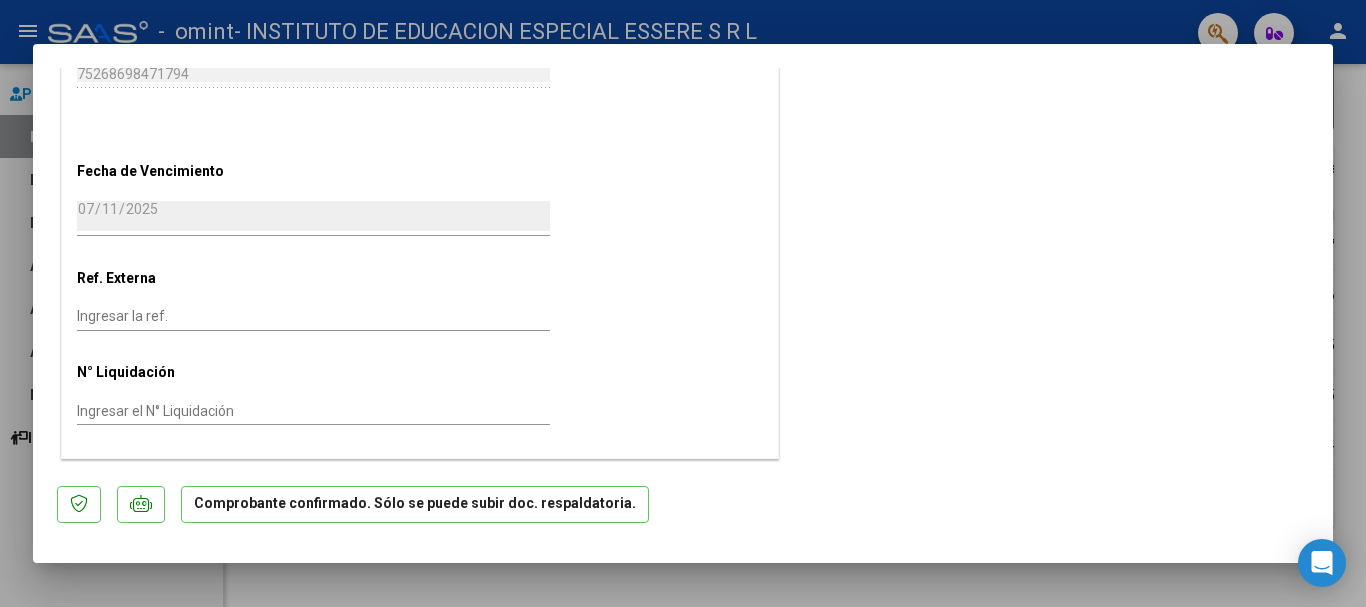 click at bounding box center [683, 303] 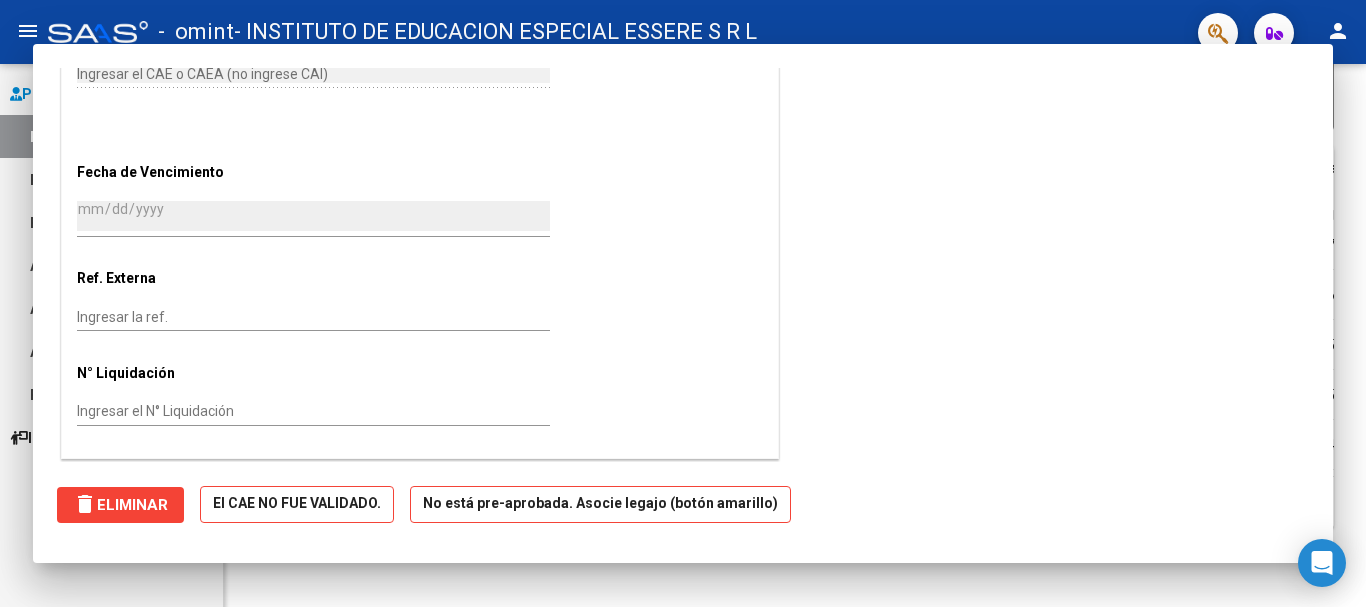 scroll, scrollTop: 1157, scrollLeft: 0, axis: vertical 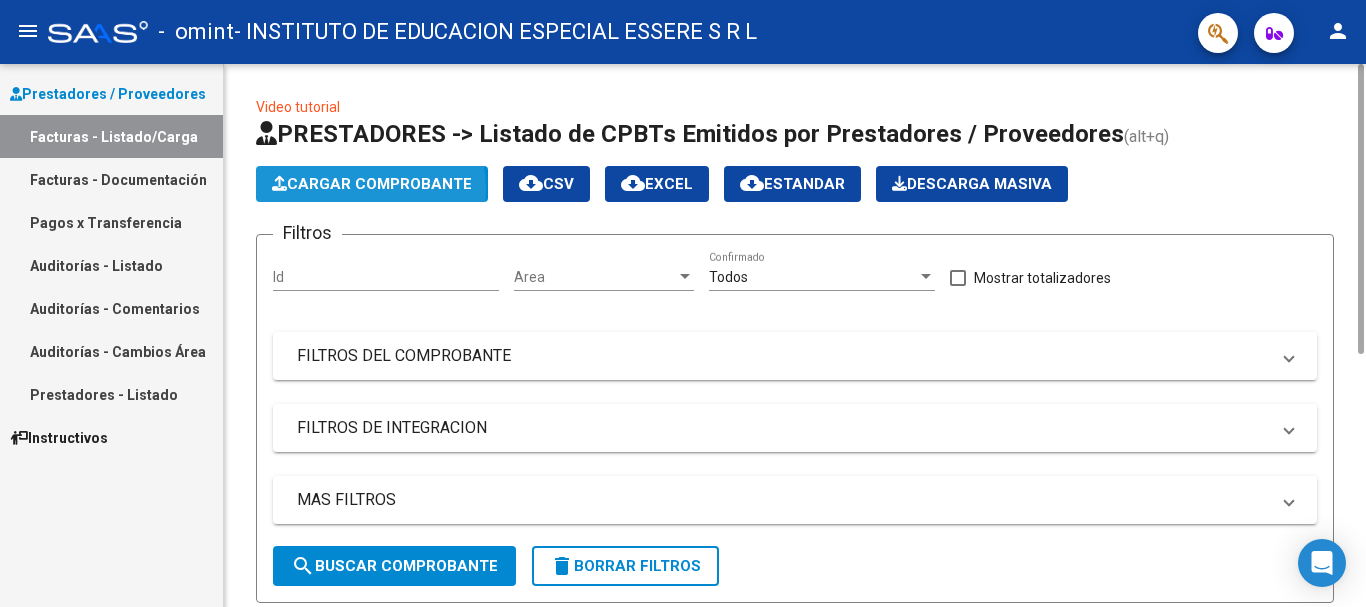 click on "Cargar Comprobante" 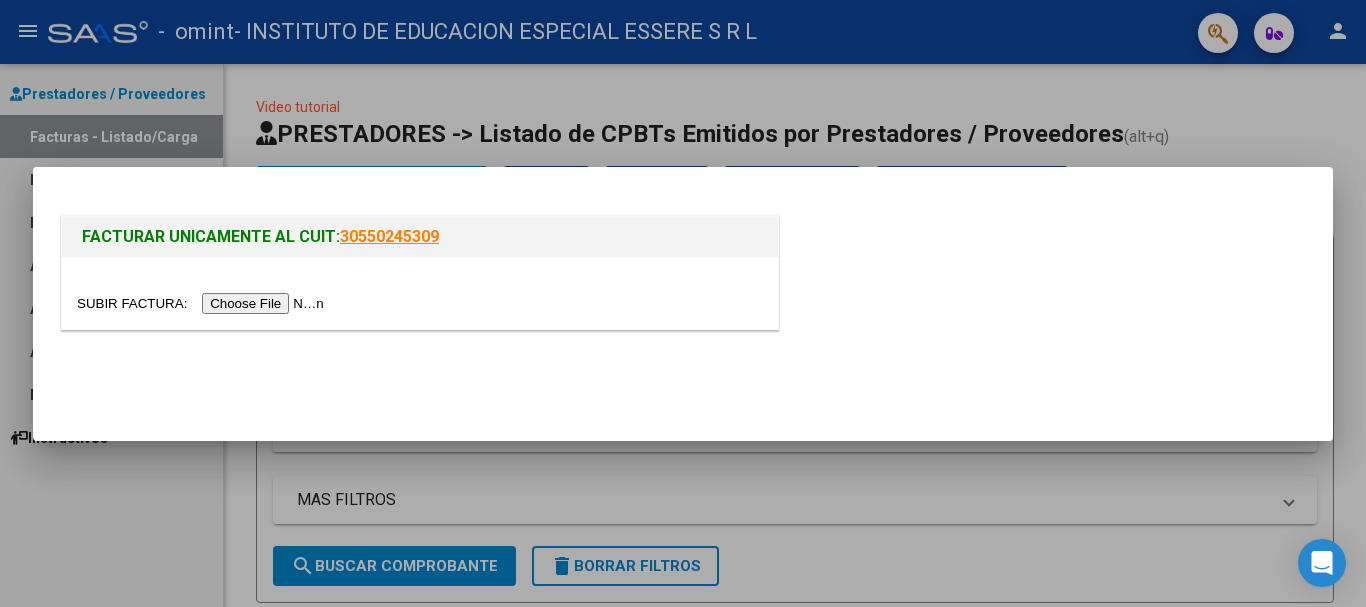 click at bounding box center (203, 303) 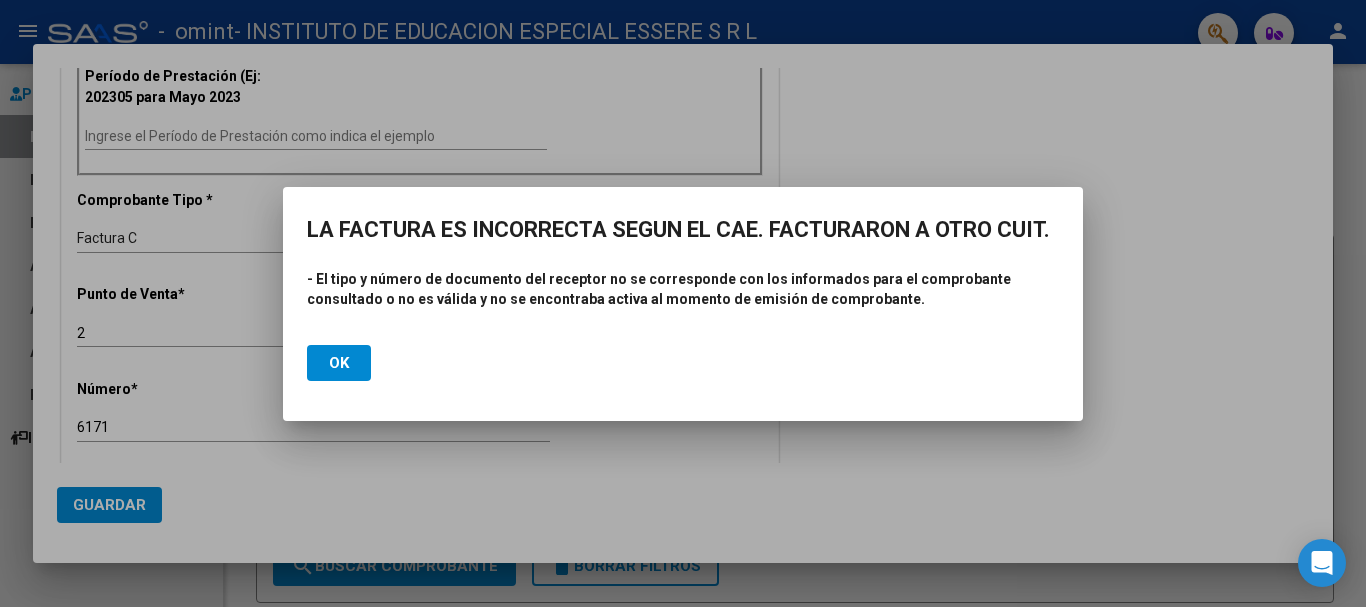 scroll, scrollTop: 600, scrollLeft: 0, axis: vertical 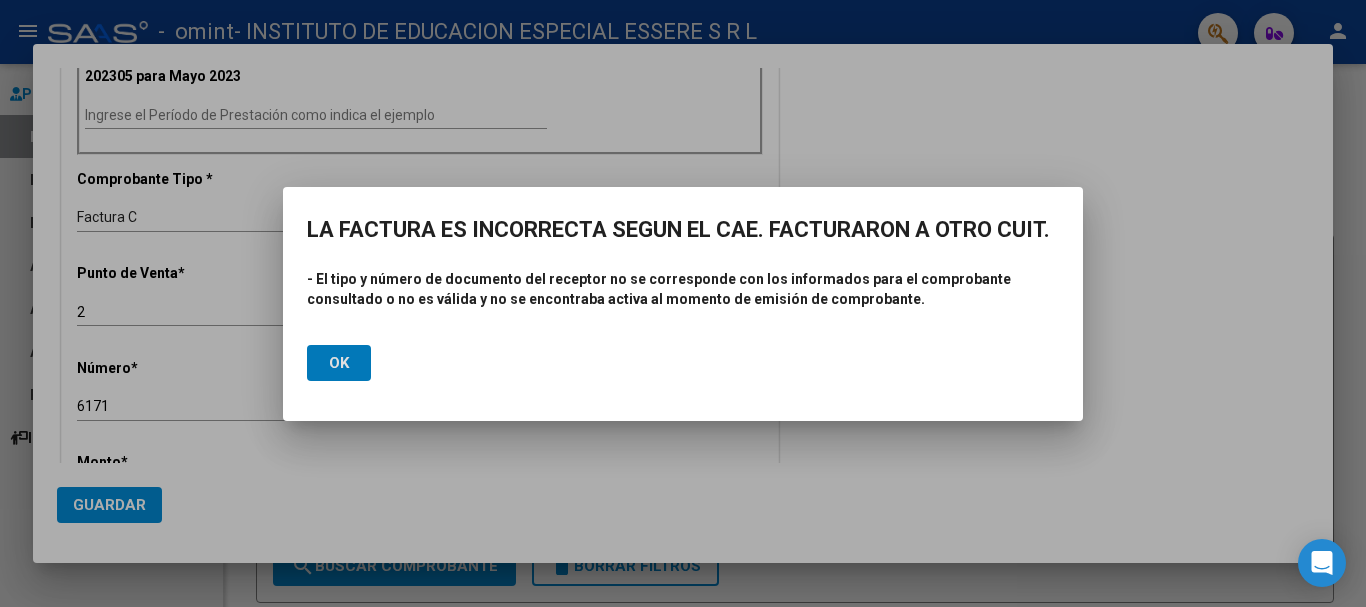 click on "Ok" 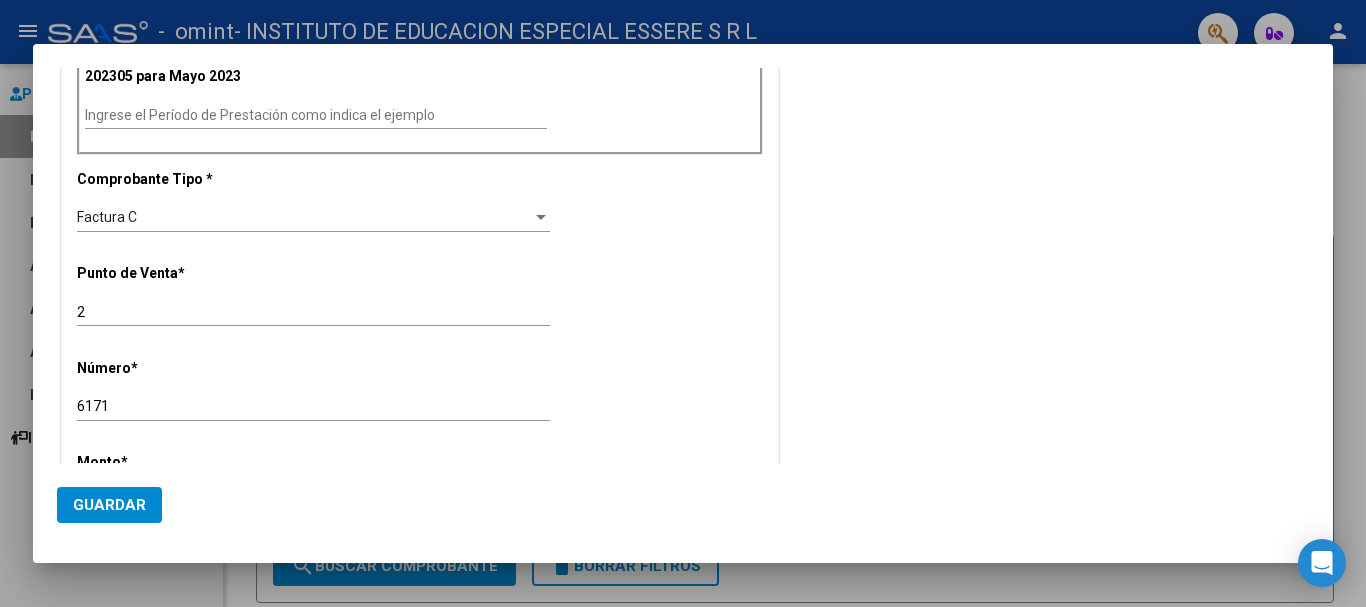 click on "2 Ingresar el Nro." 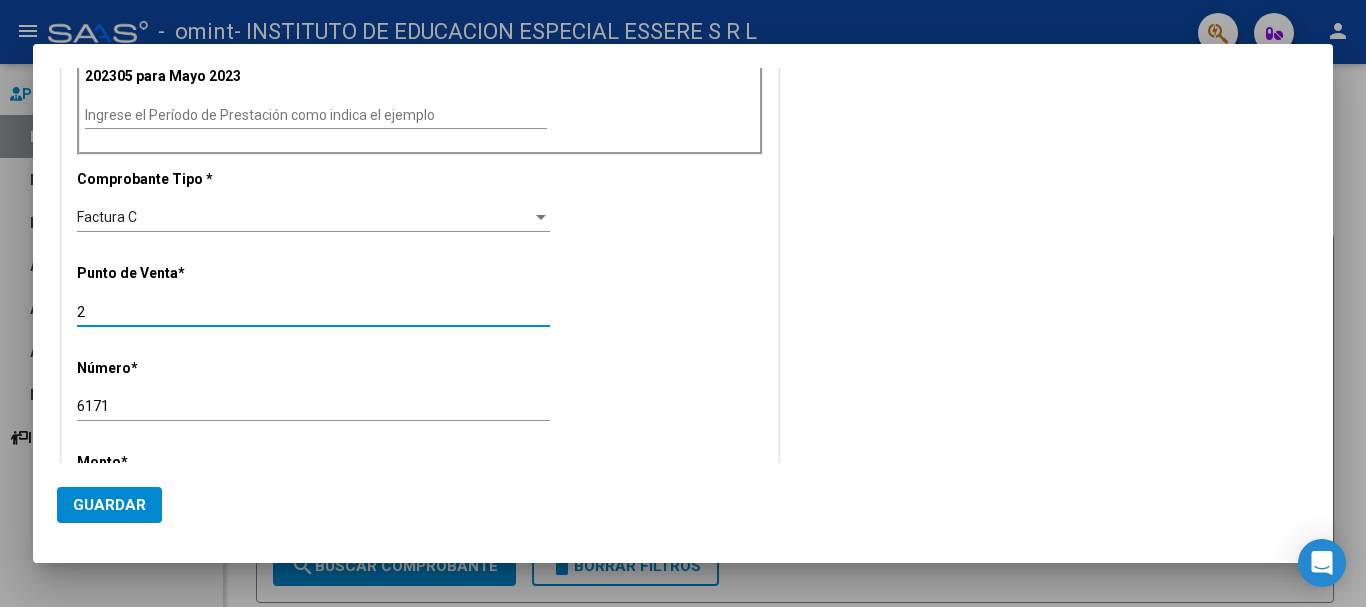 click on "2" at bounding box center [313, 312] 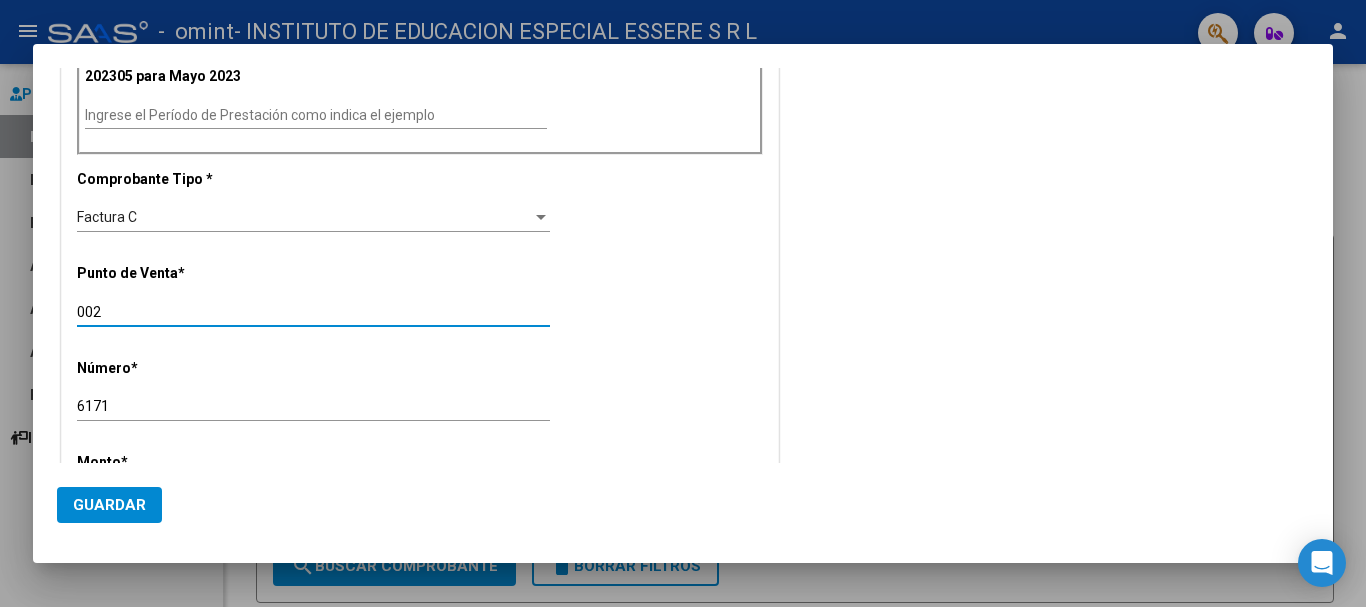 type on "002" 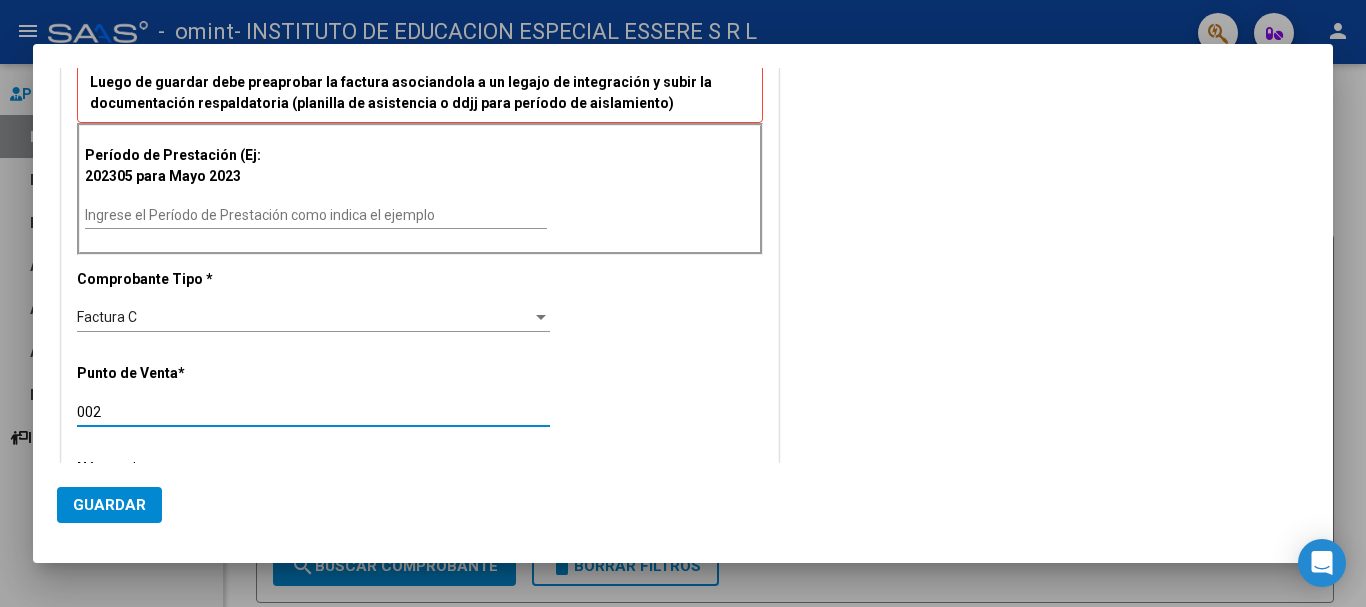 click on "CUIT  *   [CUIT] Ingresar CUIT  ANALISIS PRESTADOR  Area destinado * Integración Seleccionar Area Luego de guardar debe preaprobar la factura asociandola a un legajo de integración y subir la documentación respaldatoria (planilla de asistencia o ddjj para período de aislamiento)  Período de Prestación (Ej: 202305 para Mayo 2023    Ingrese el Período de Prestación como indica el ejemplo   Comprobante Tipo * Factura C Seleccionar Tipo Punto de Venta  *   002 Ingresar el Nro.  Número  *   6171 Ingresar el Nro.  Monto  *   $ 729.225,79 Ingresar el monto  Fecha del Cpbt.  *   [DATE] Ingresar la fecha  CAE / CAEA (no ingrese CAI)    75268698477127 Ingresar el CAE o CAEA (no ingrese CAI)  Fecha de Vencimiento    Ingresar la fecha  Ref. Externa    Ingresar la ref.  N° Liquidación    Ingresar el N° Liquidación" at bounding box center [420, 498] 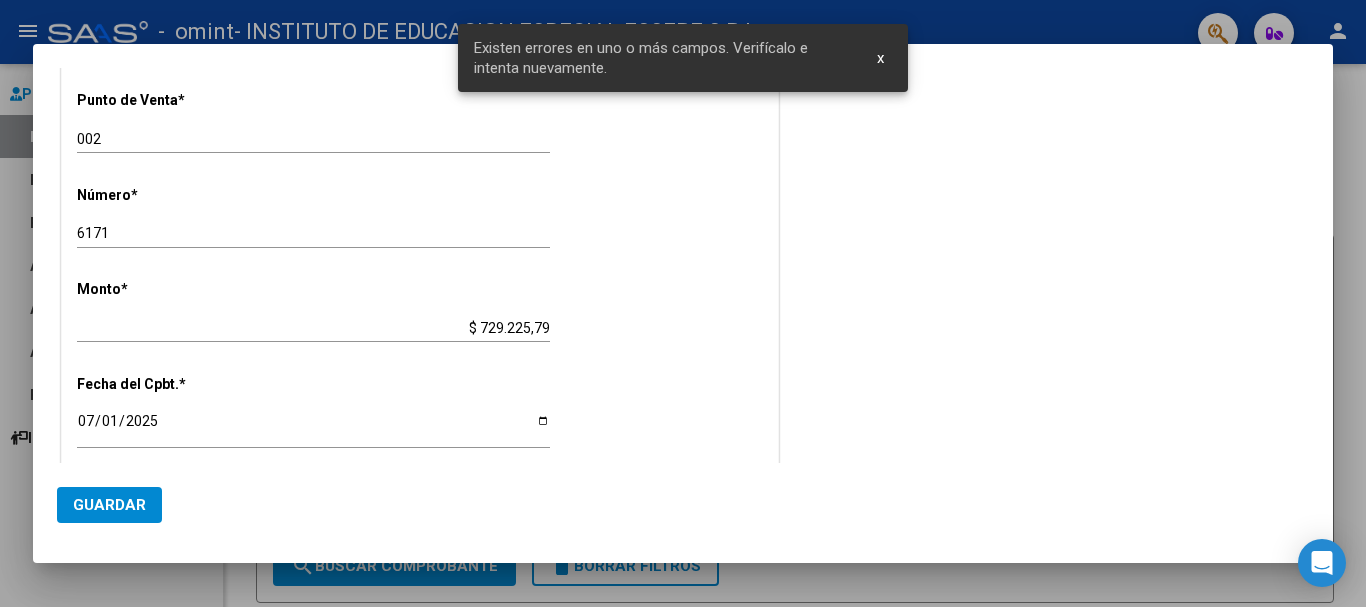 scroll, scrollTop: 830, scrollLeft: 0, axis: vertical 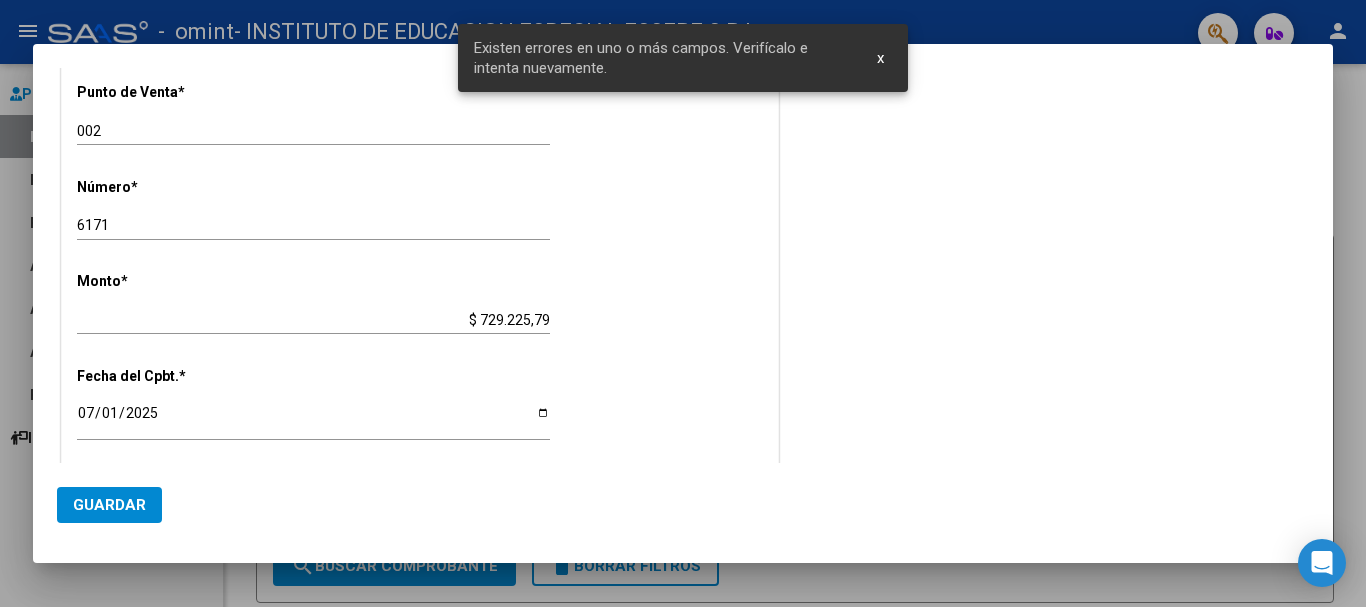 click on "002" at bounding box center (313, 131) 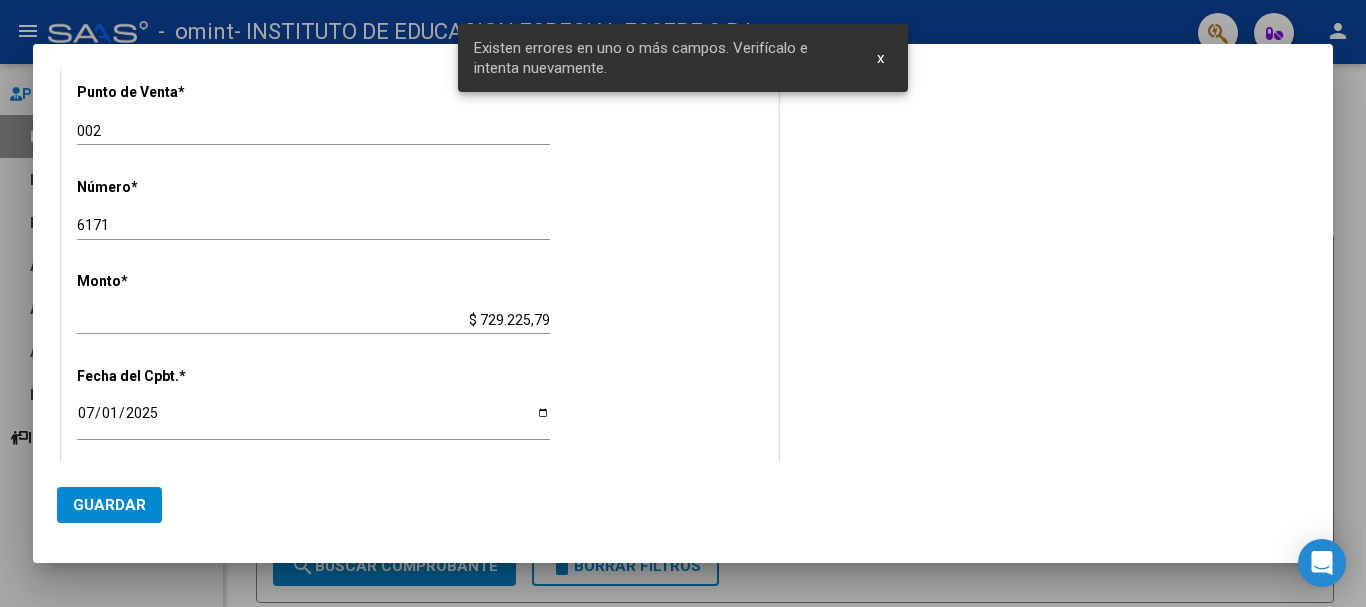click at bounding box center (683, 303) 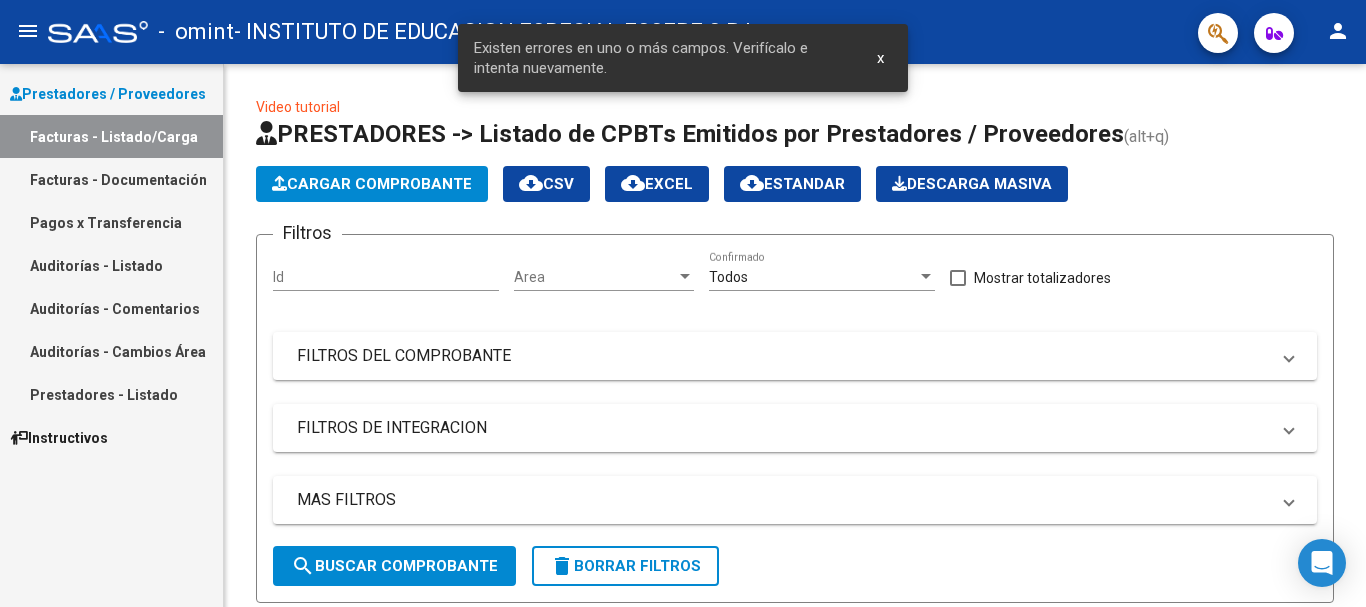 click on "x" at bounding box center [880, 58] 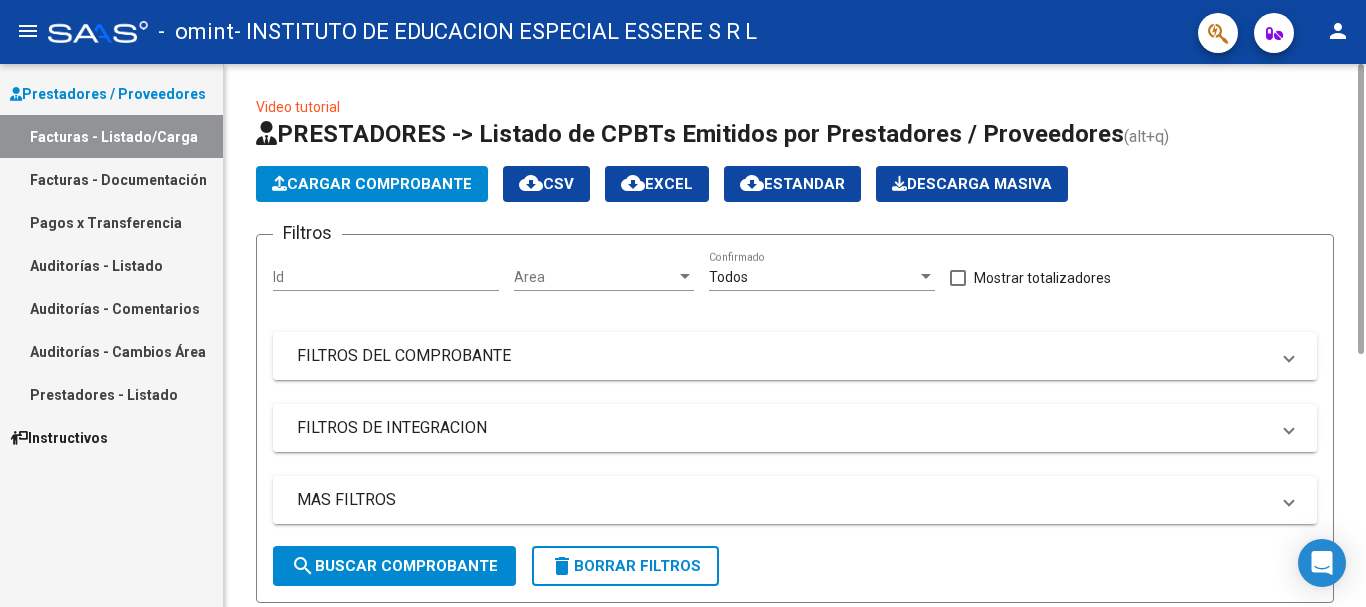 scroll, scrollTop: 472, scrollLeft: 0, axis: vertical 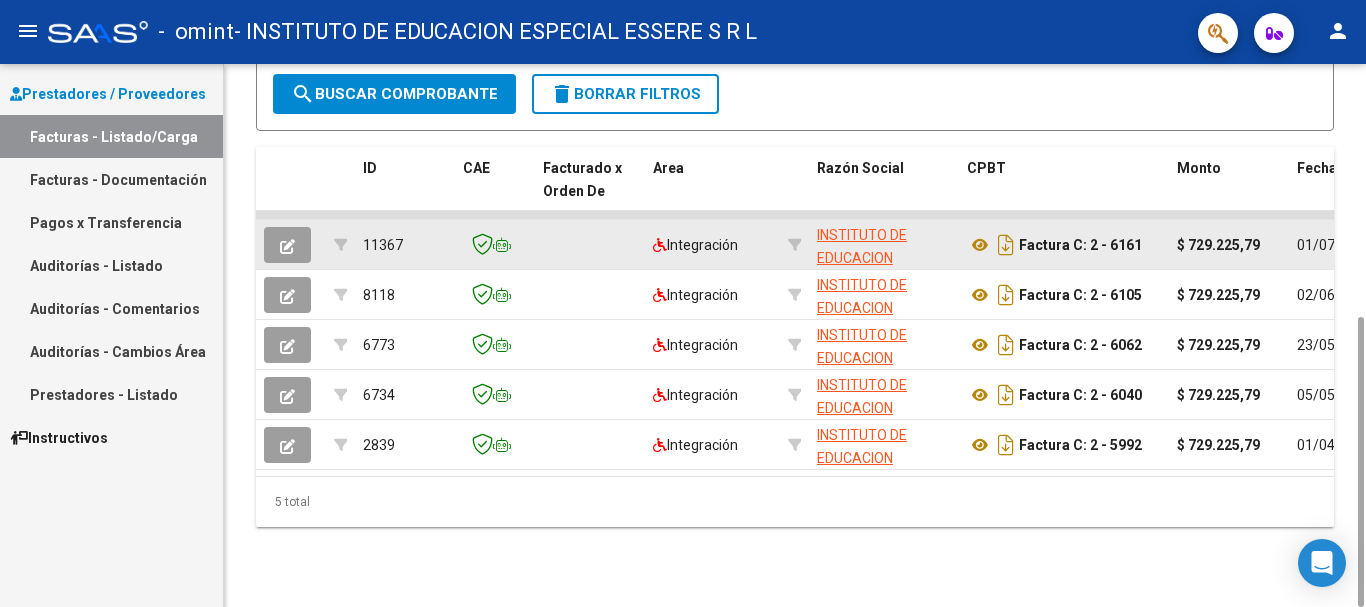 click 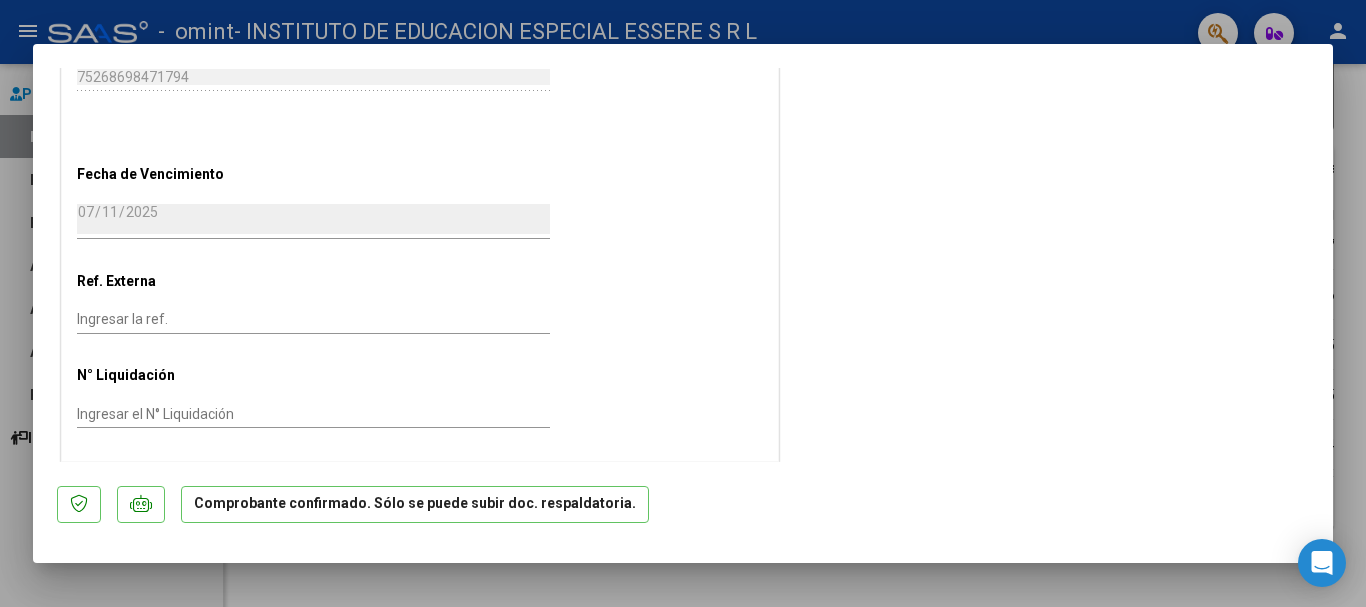 scroll, scrollTop: 1374, scrollLeft: 0, axis: vertical 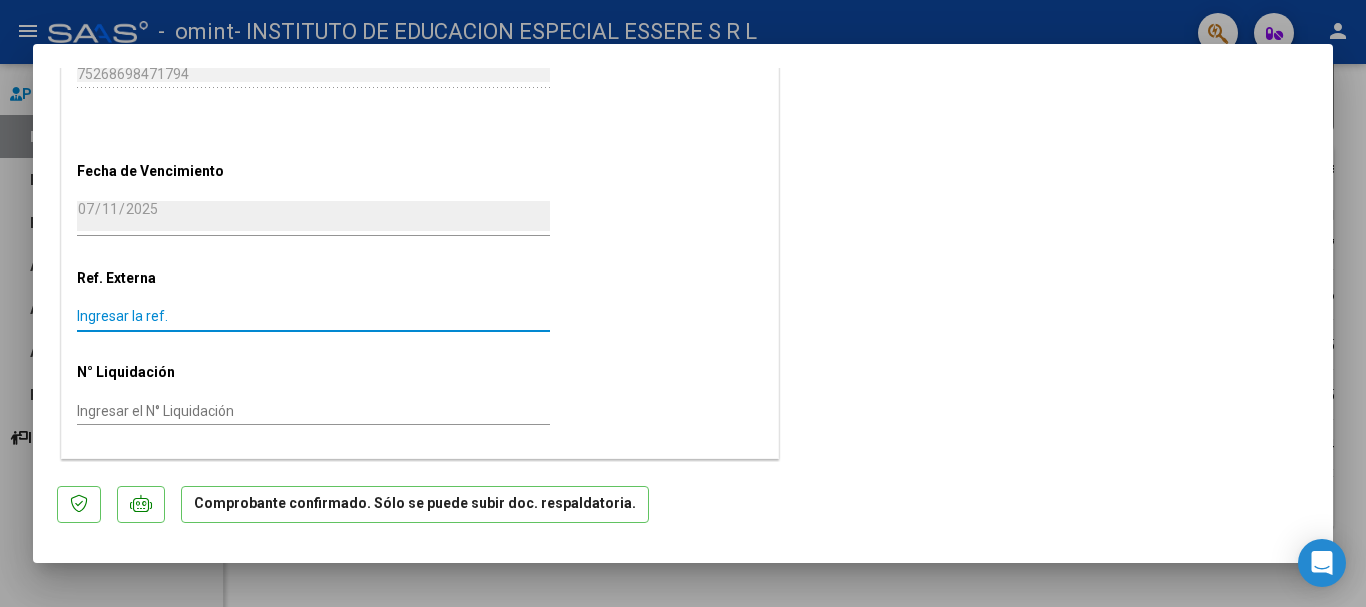 drag, startPoint x: 124, startPoint y: 312, endPoint x: 163, endPoint y: 410, distance: 105.47511 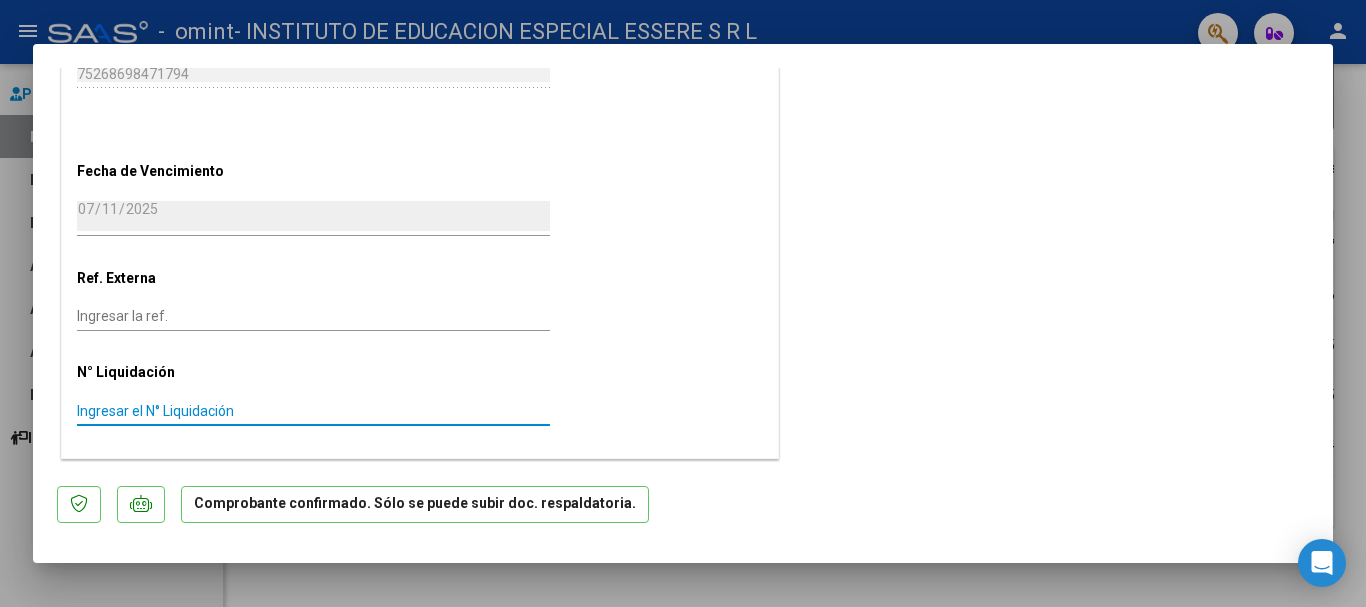 click on "Ingresar el N° Liquidación" at bounding box center (313, 411) 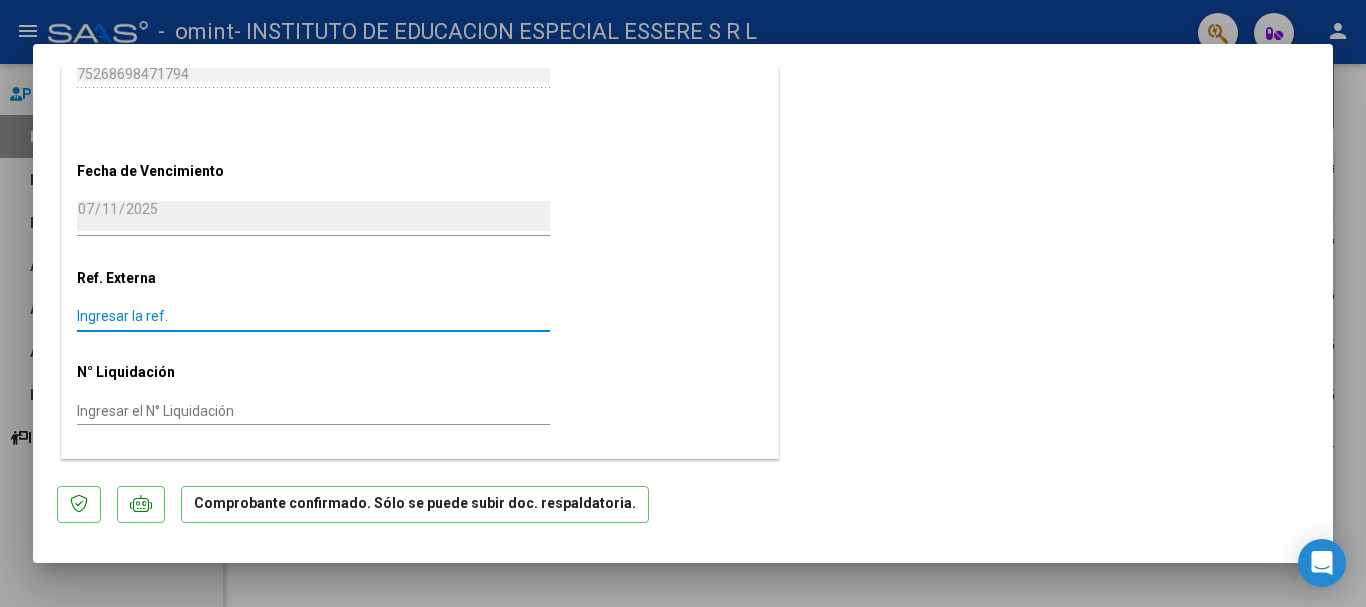 click on "Ingresar la ref." at bounding box center [313, 316] 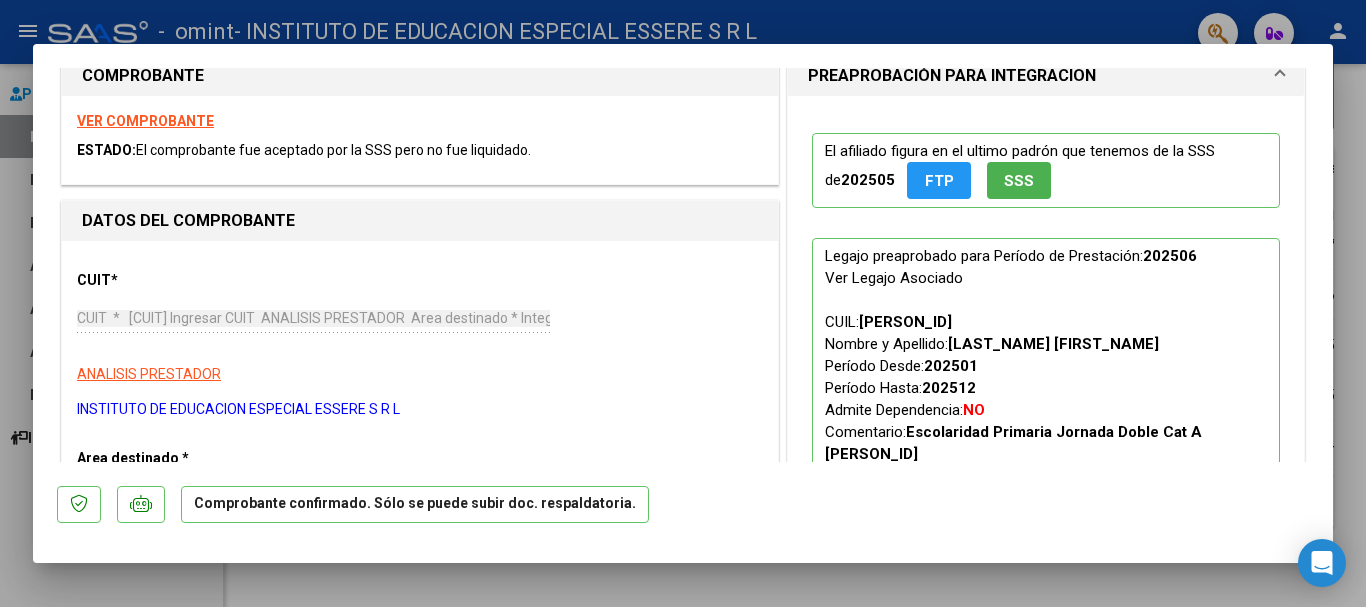 scroll, scrollTop: 274, scrollLeft: 0, axis: vertical 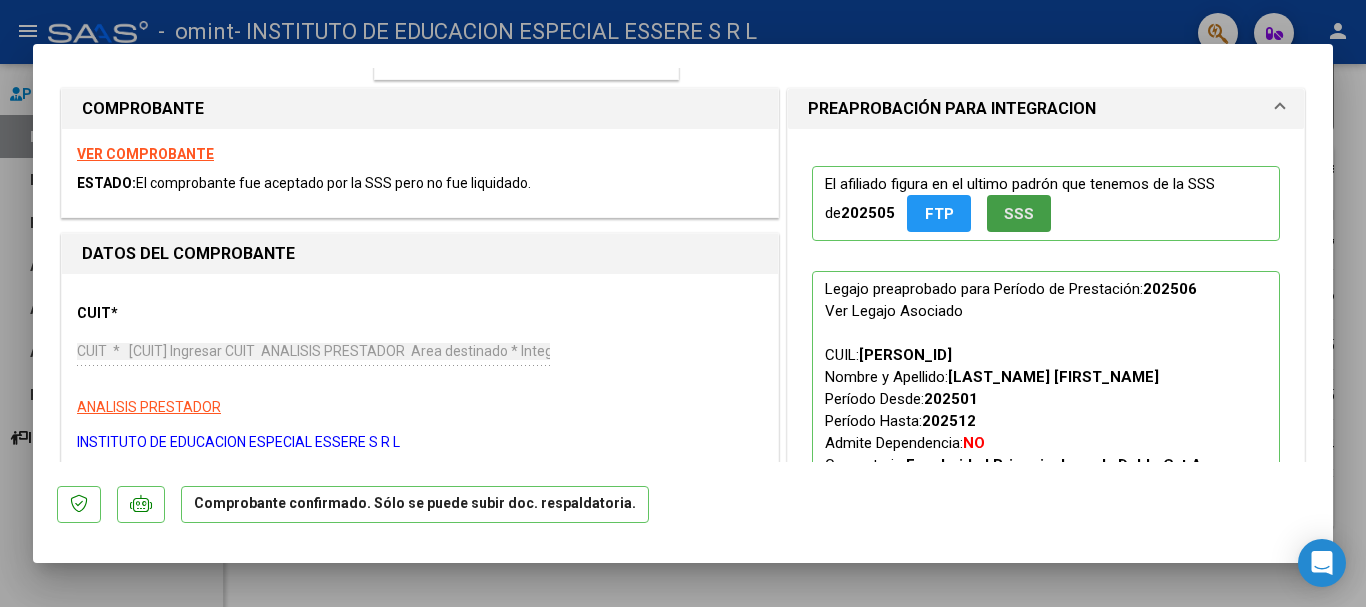 click on "SSS" 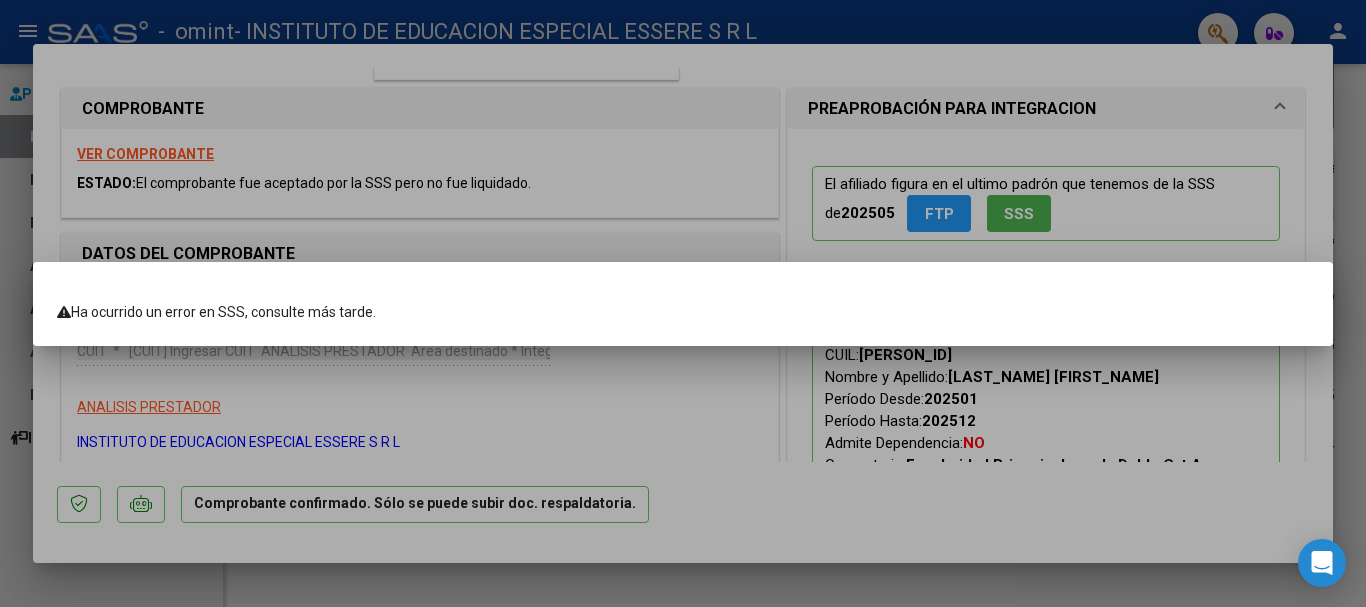 click at bounding box center (683, 303) 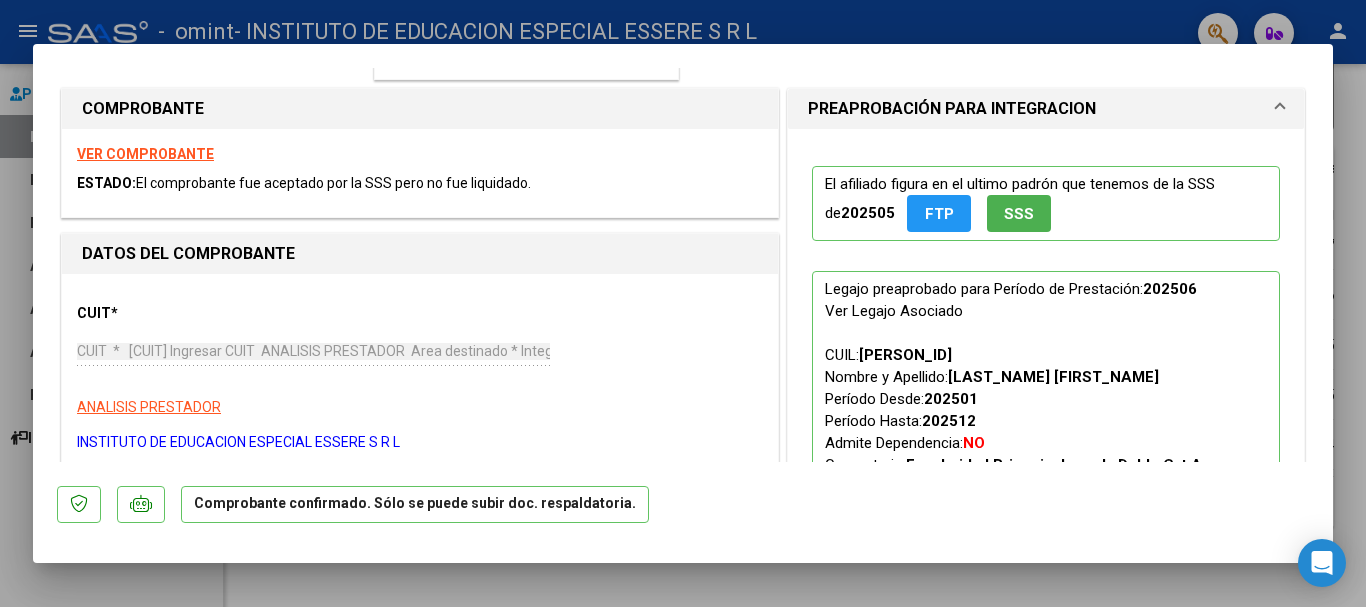 click on "FTP" at bounding box center (939, 214) 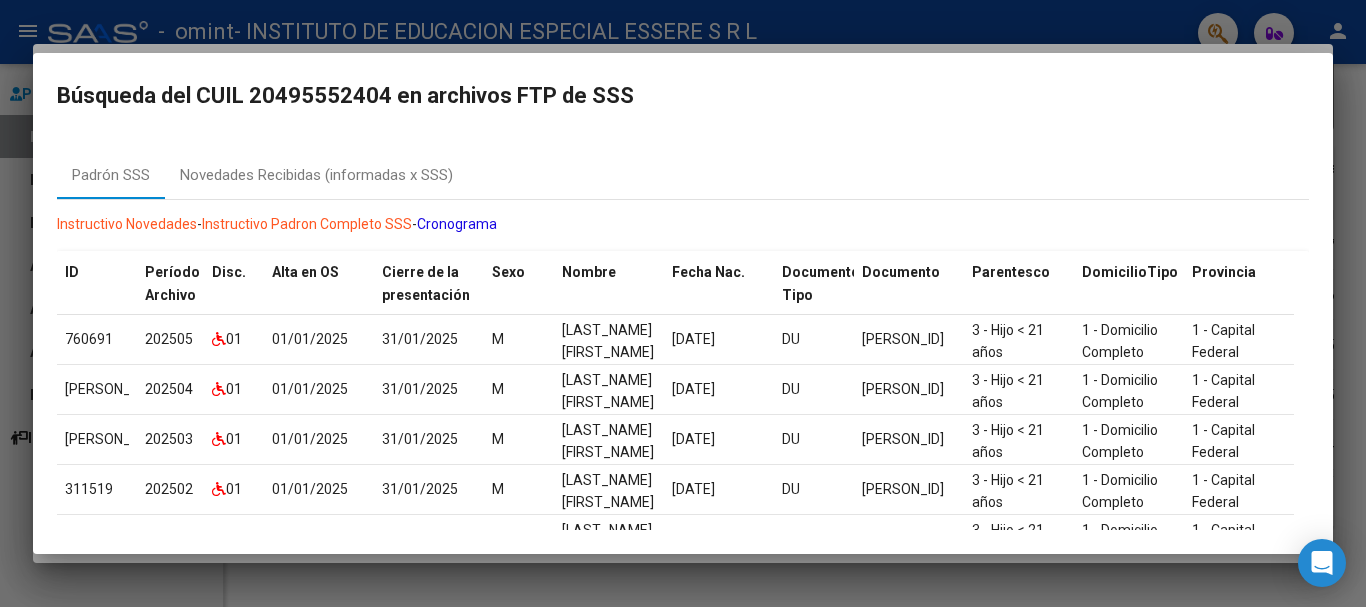 click at bounding box center (683, 303) 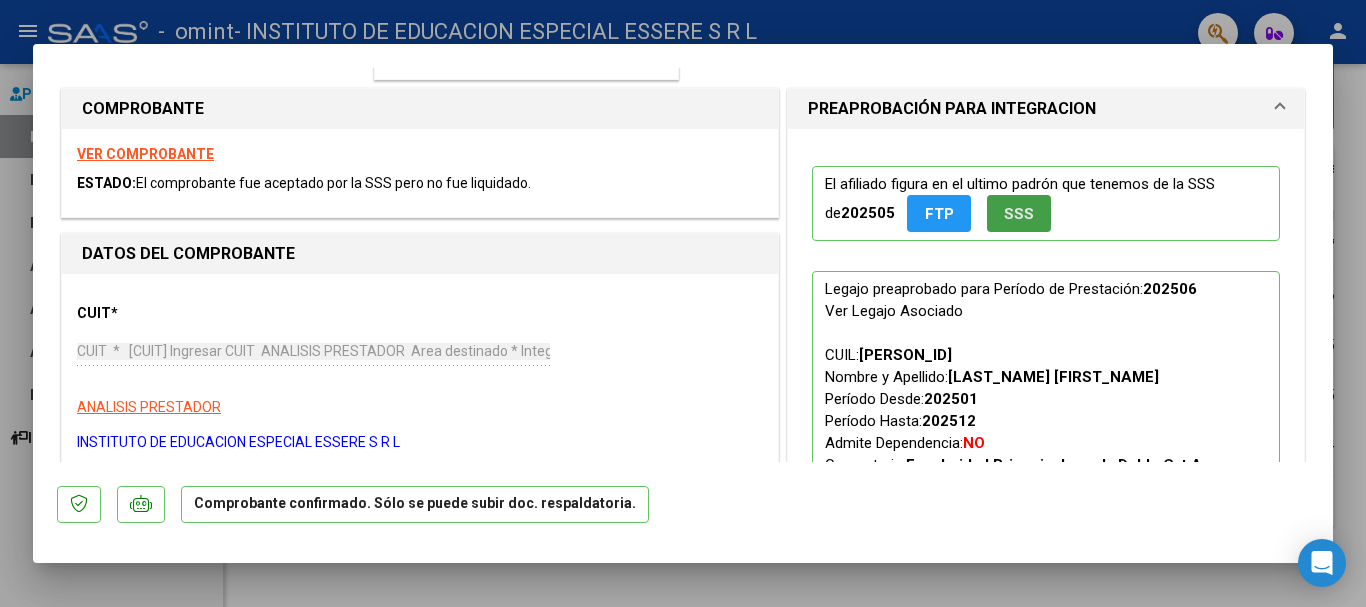 click on "SSS" 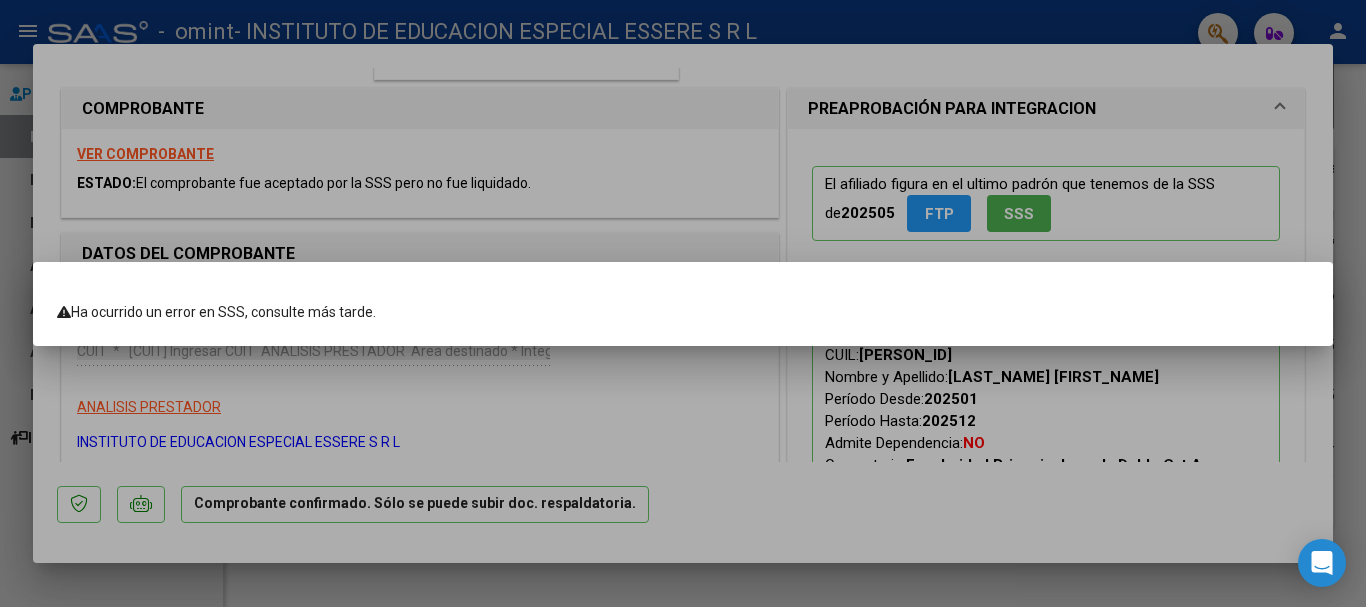 click at bounding box center [683, 303] 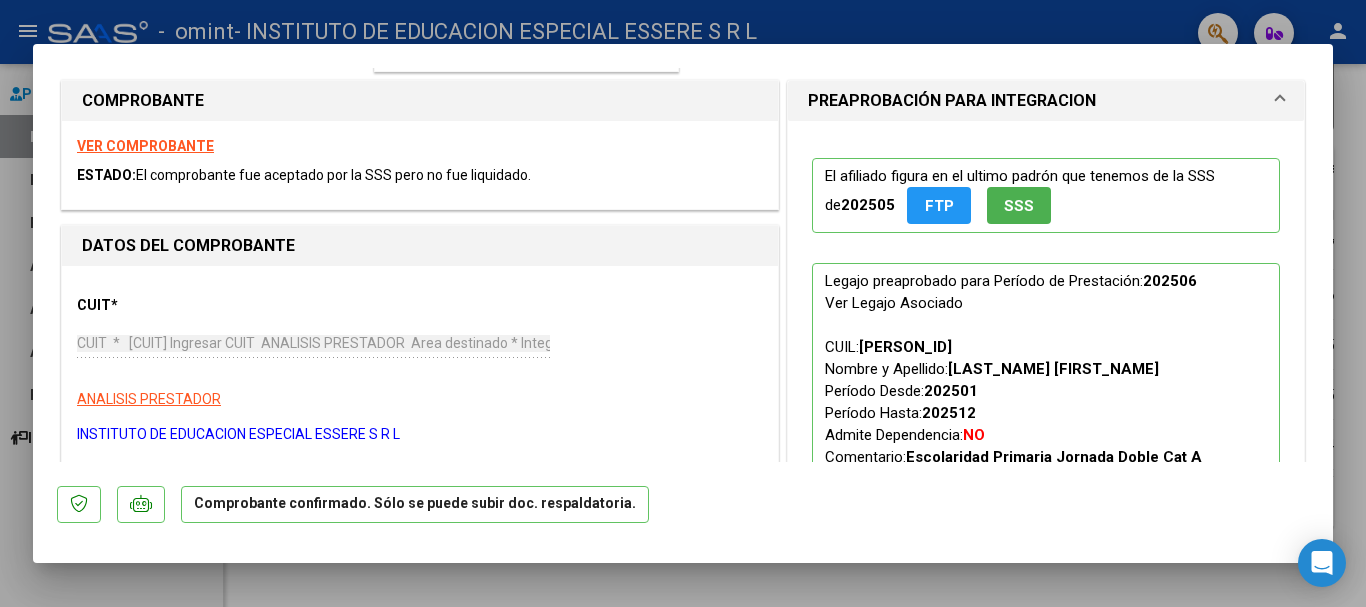 scroll, scrollTop: 274, scrollLeft: 0, axis: vertical 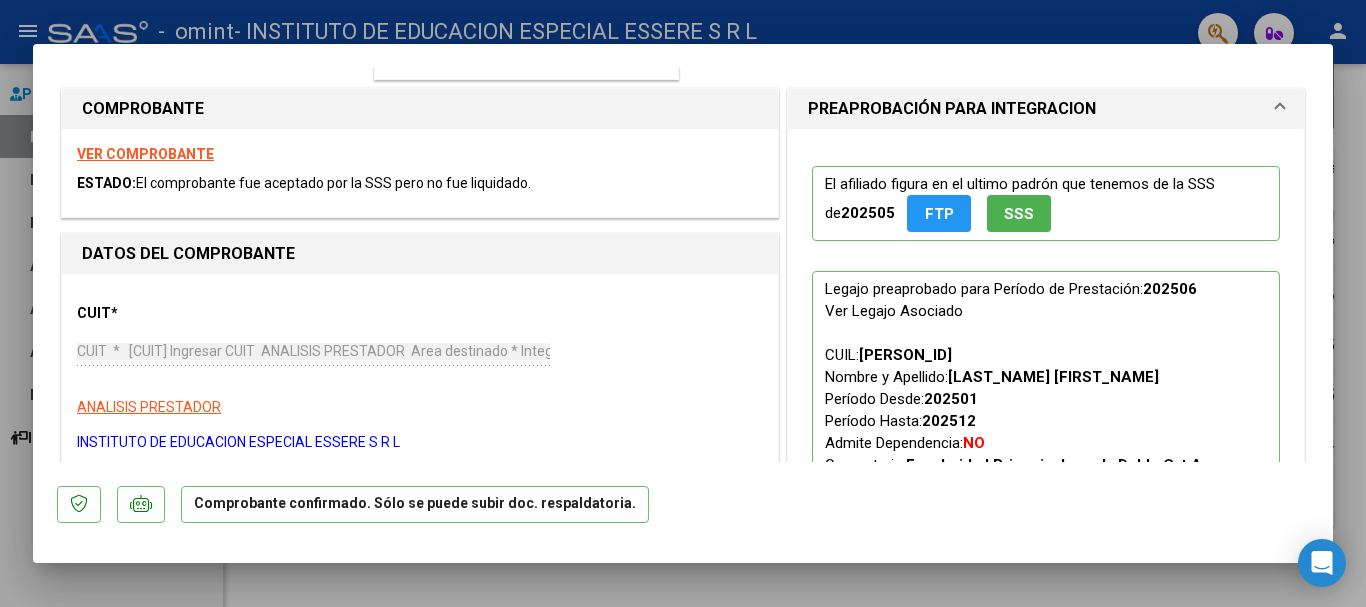 click at bounding box center (683, 303) 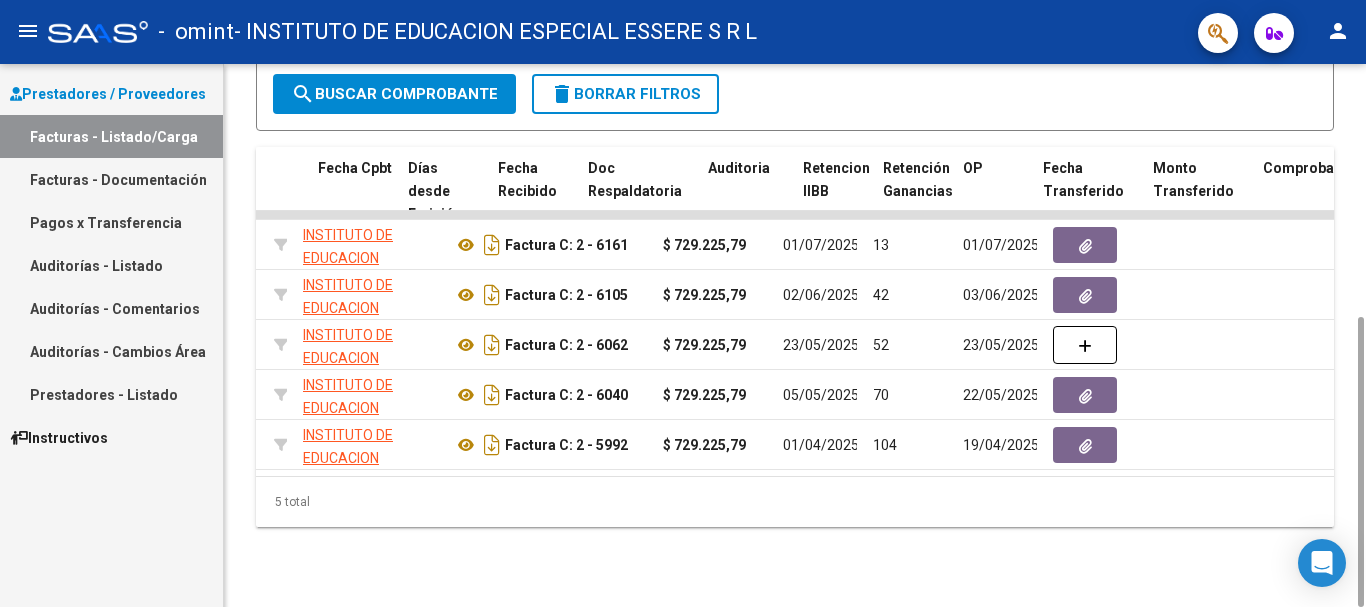 scroll, scrollTop: 0, scrollLeft: 1379, axis: horizontal 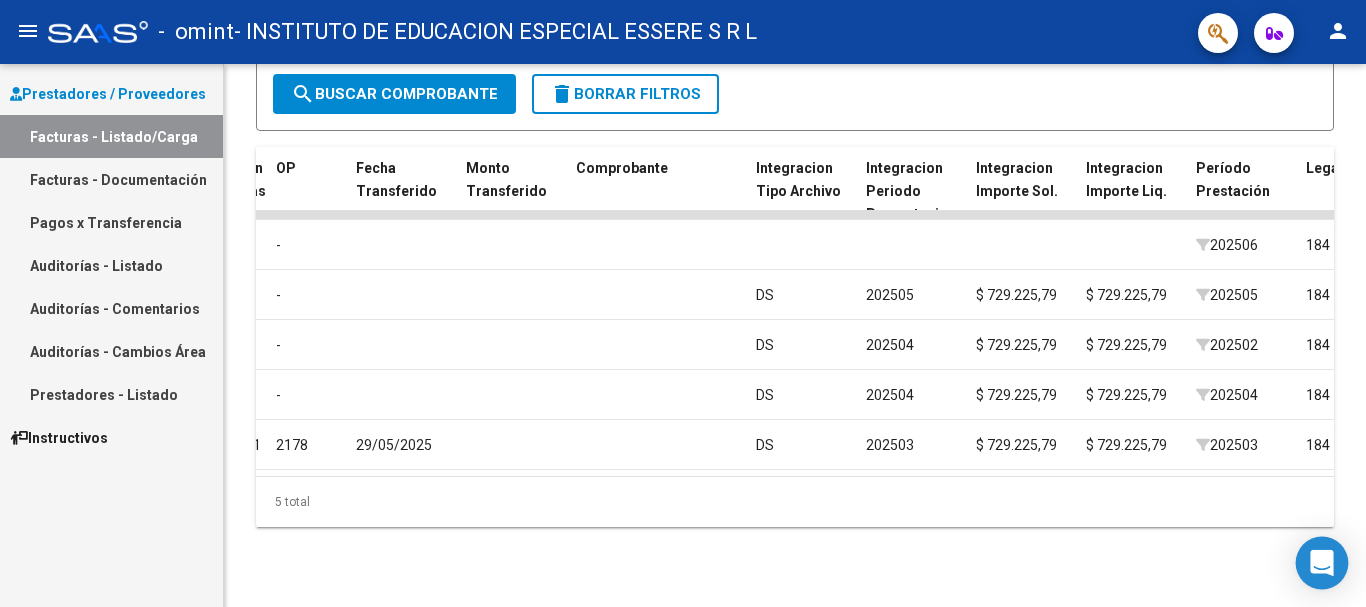 click at bounding box center [1322, 563] 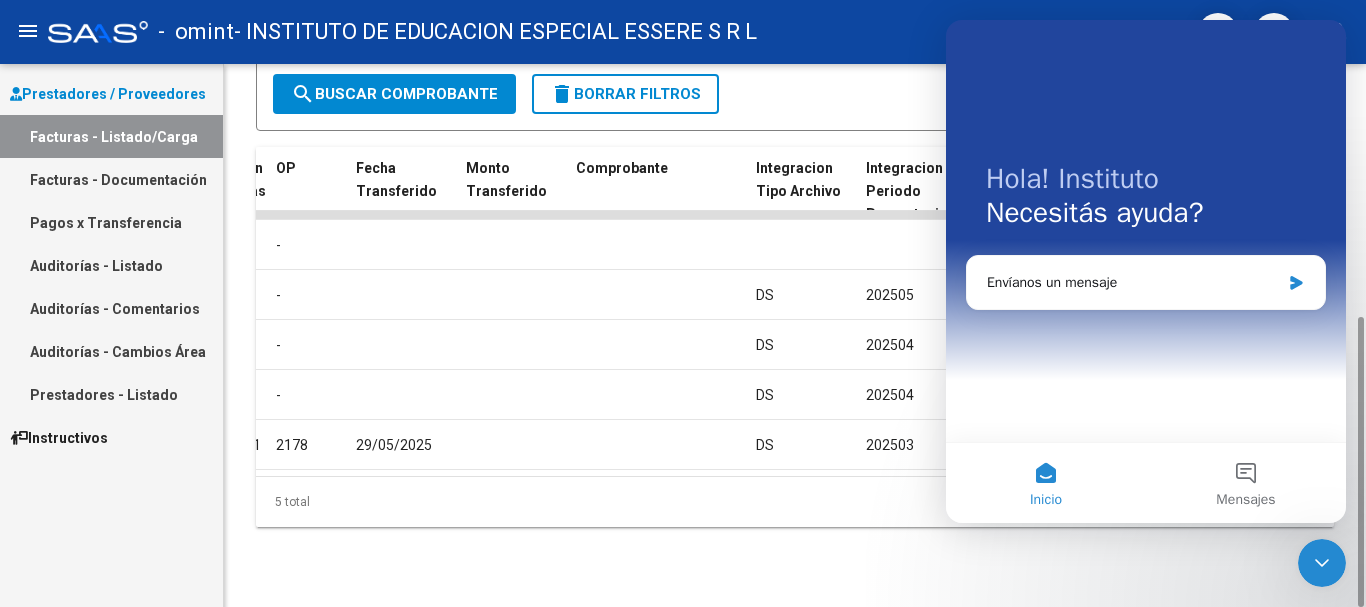 scroll, scrollTop: 0, scrollLeft: 0, axis: both 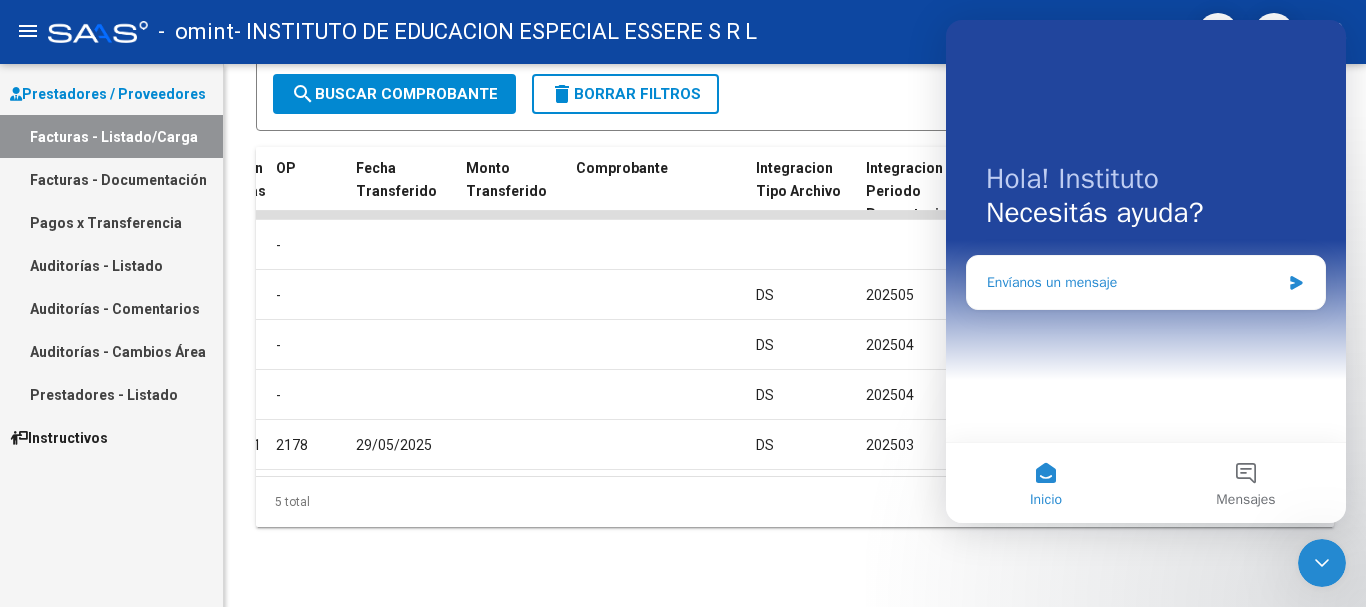 click on "Envíanos un mensaje" at bounding box center (1146, 282) 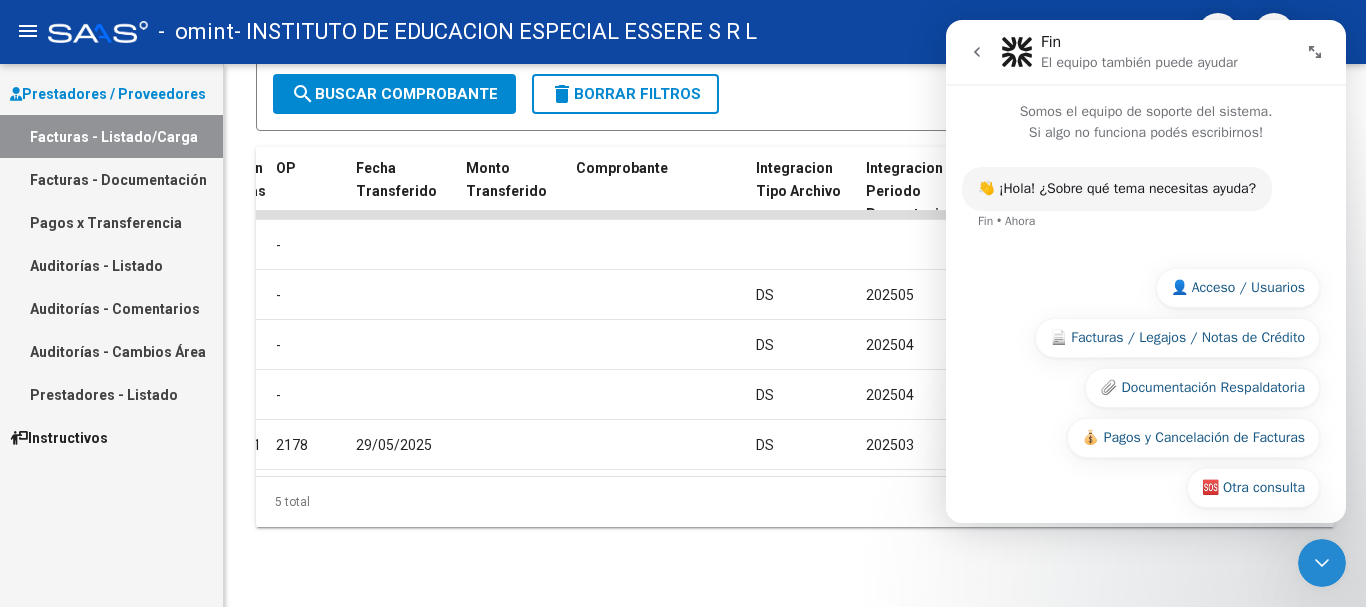 scroll, scrollTop: 18, scrollLeft: 0, axis: vertical 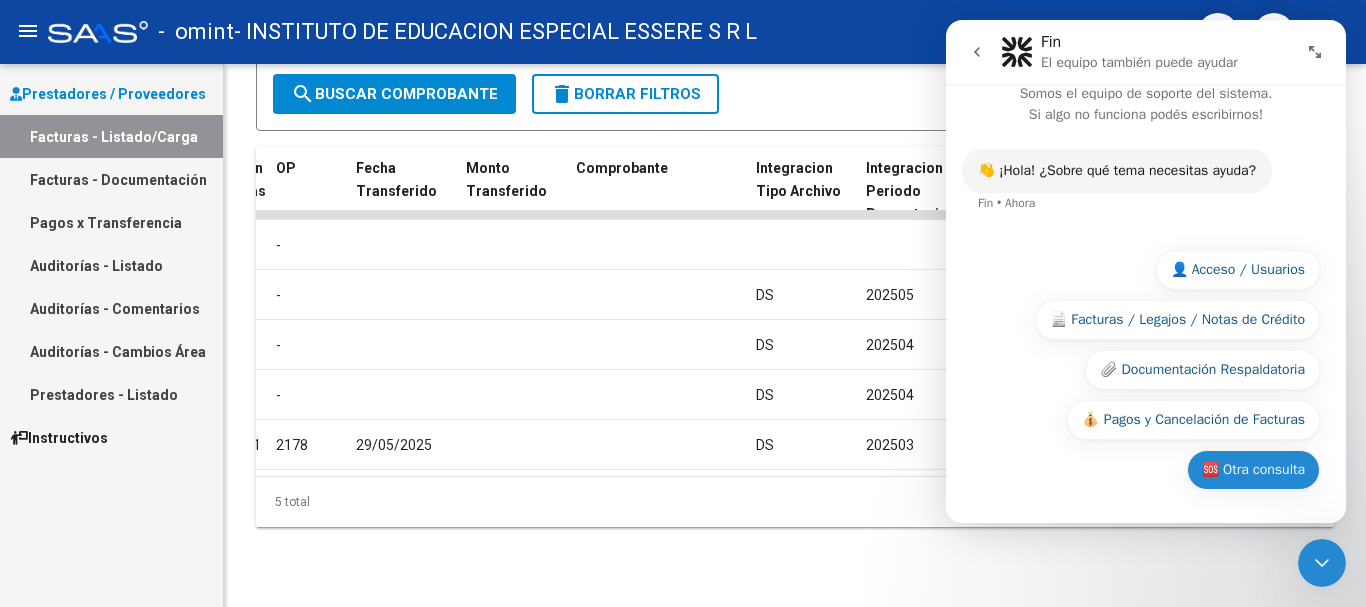 click on "🆘 Otra consulta" at bounding box center (1253, 470) 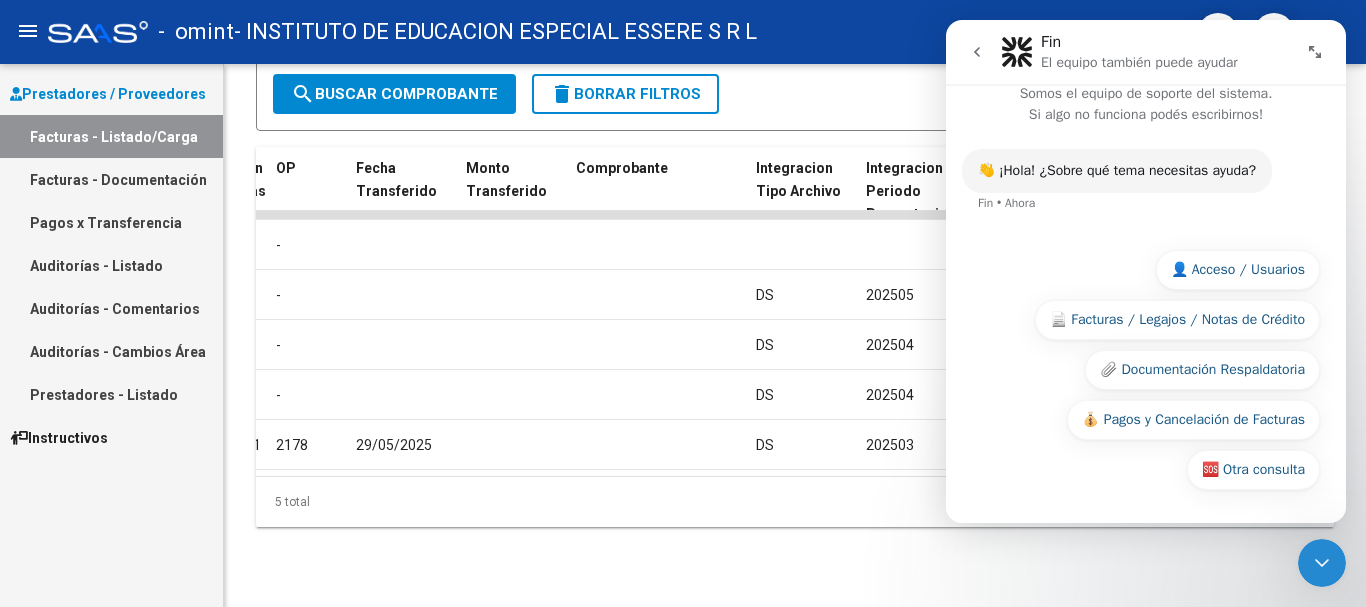 scroll, scrollTop: 0, scrollLeft: 0, axis: both 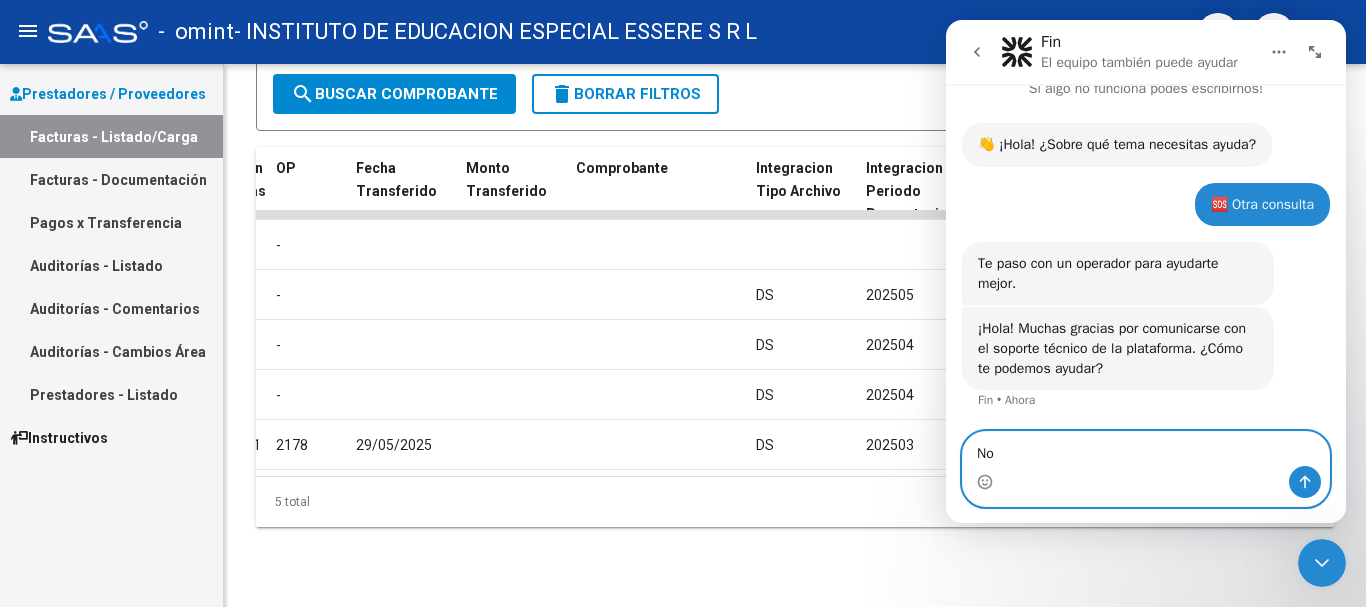 type on "N" 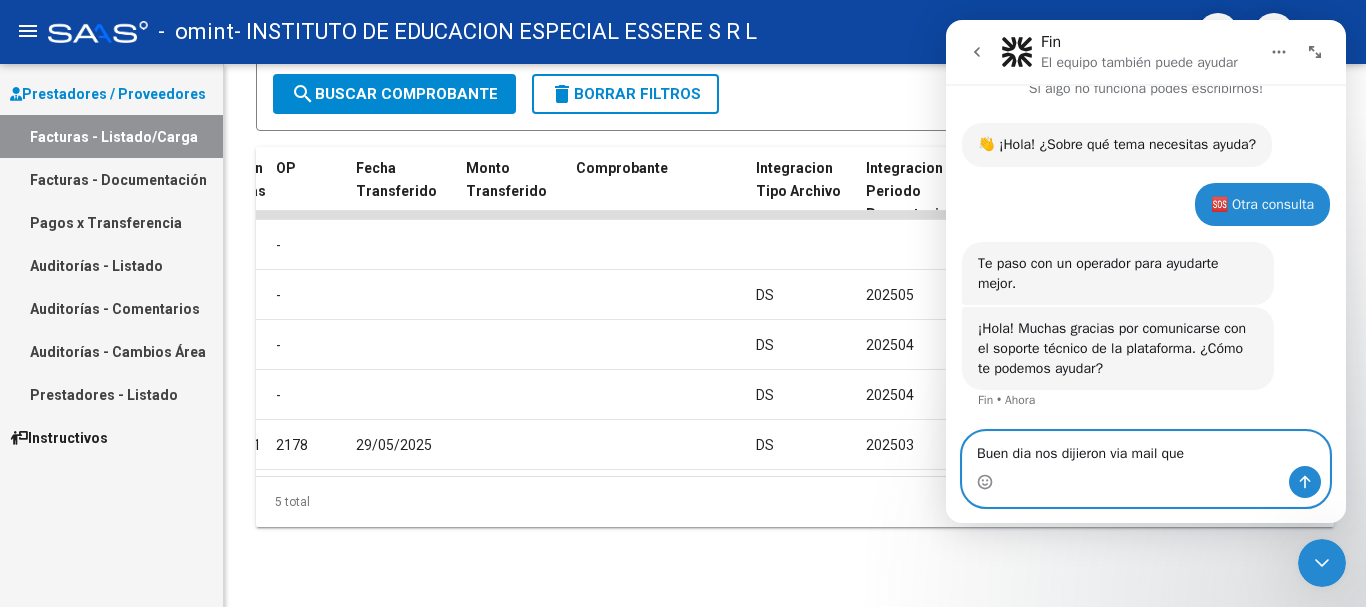 click on "Buen dia nos dijieron via mail que" at bounding box center (1146, 449) 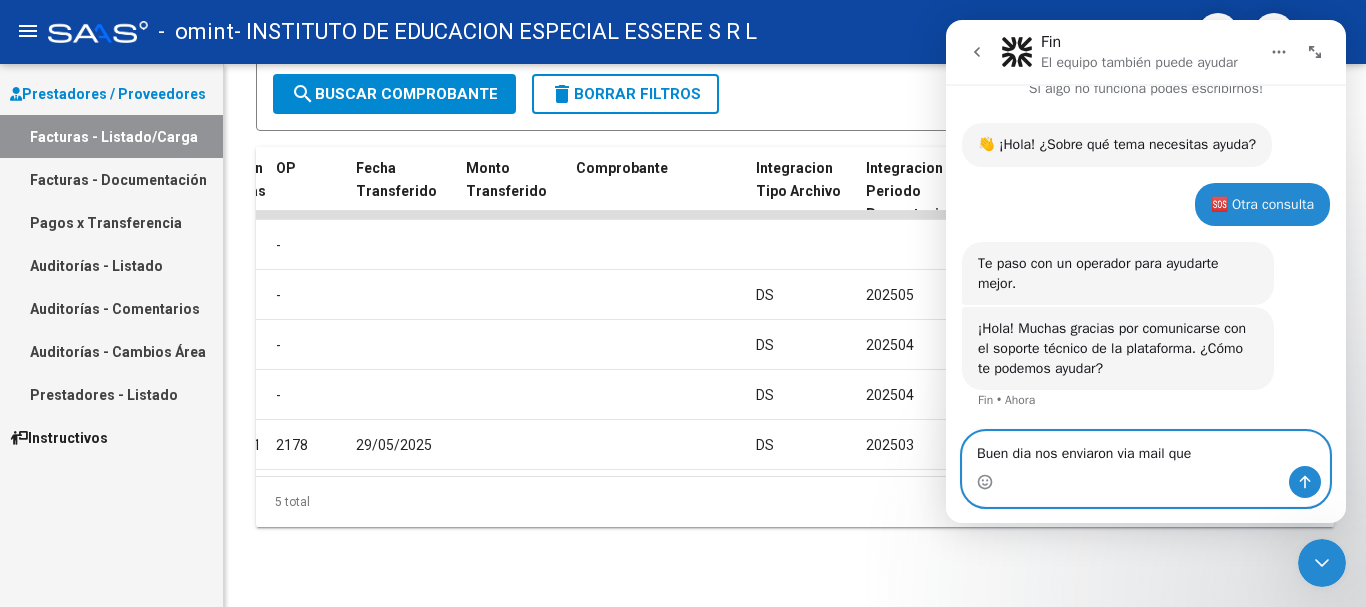 click on "Buen dia nos enviaron via mail que" at bounding box center [1146, 449] 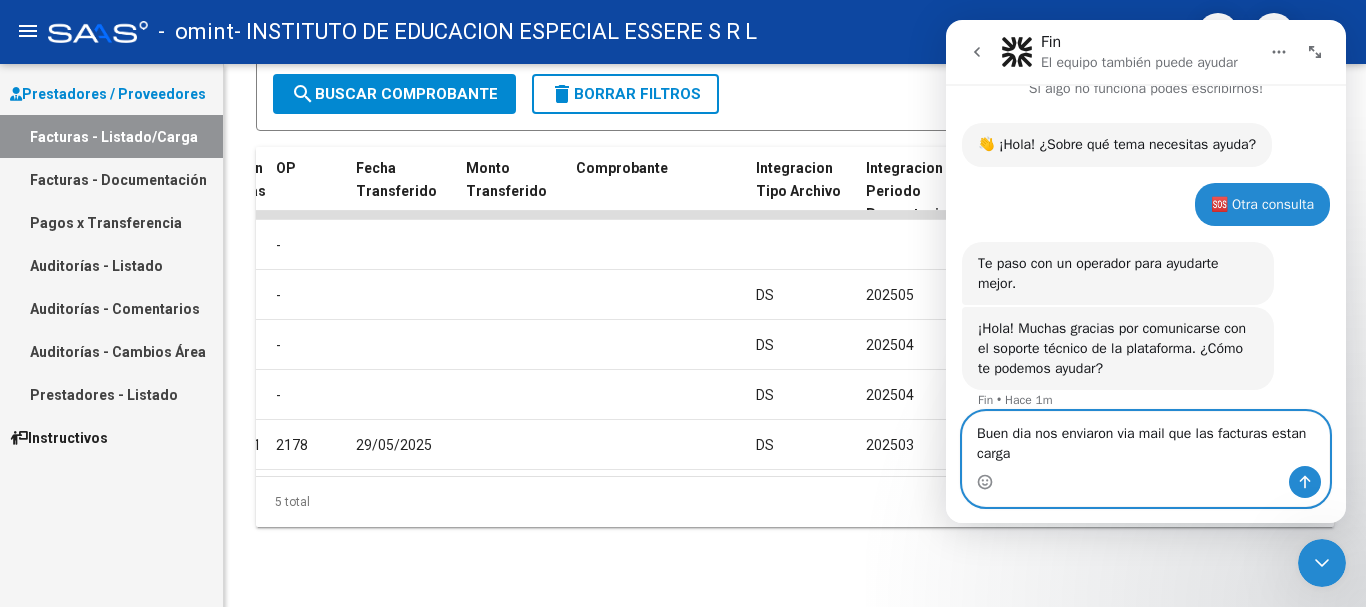 scroll, scrollTop: 64, scrollLeft: 0, axis: vertical 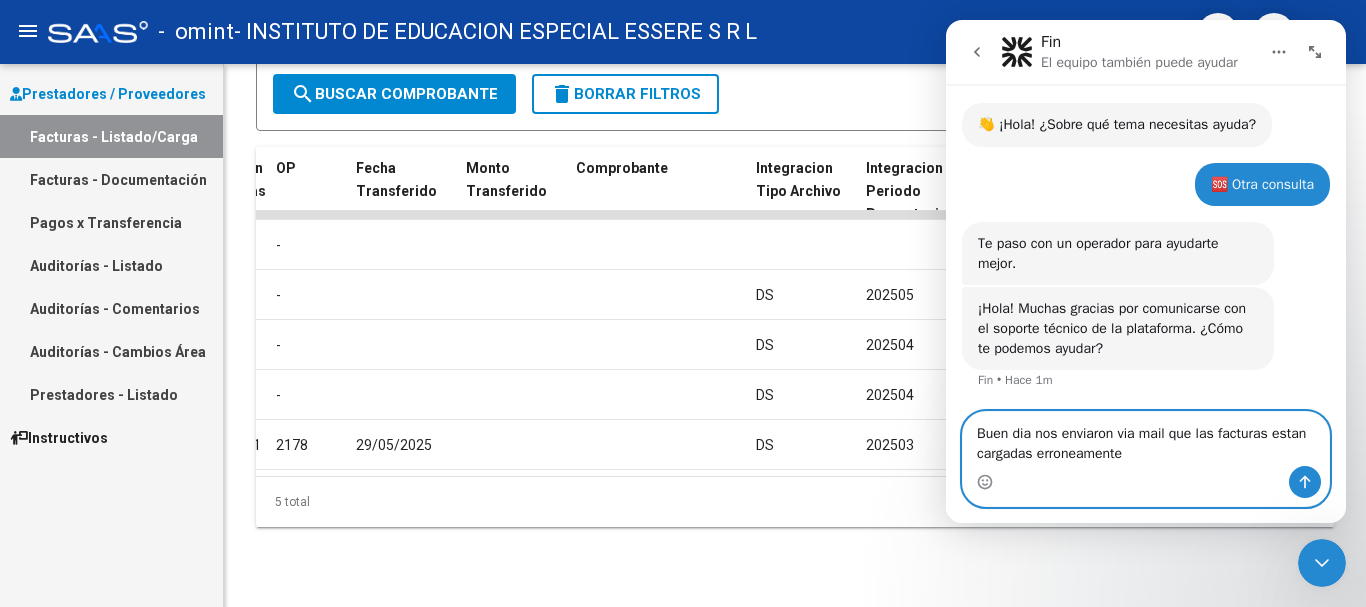 drag, startPoint x: 1095, startPoint y: 455, endPoint x: 1183, endPoint y: 457, distance: 88.02273 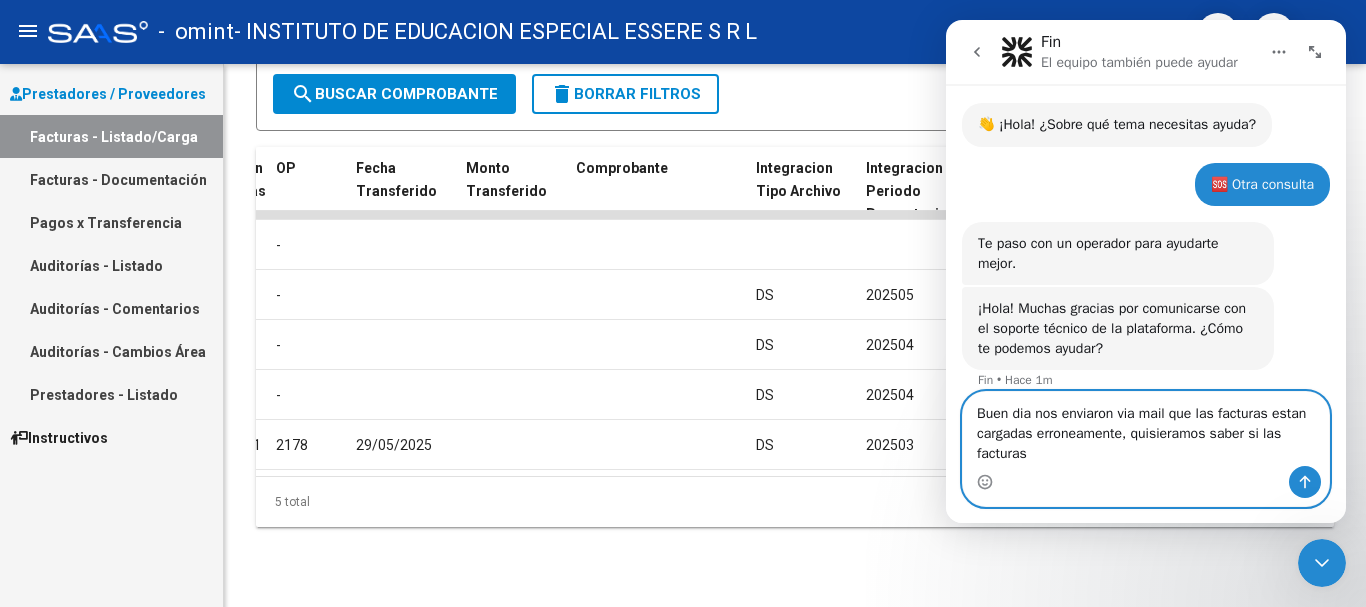scroll, scrollTop: 84, scrollLeft: 0, axis: vertical 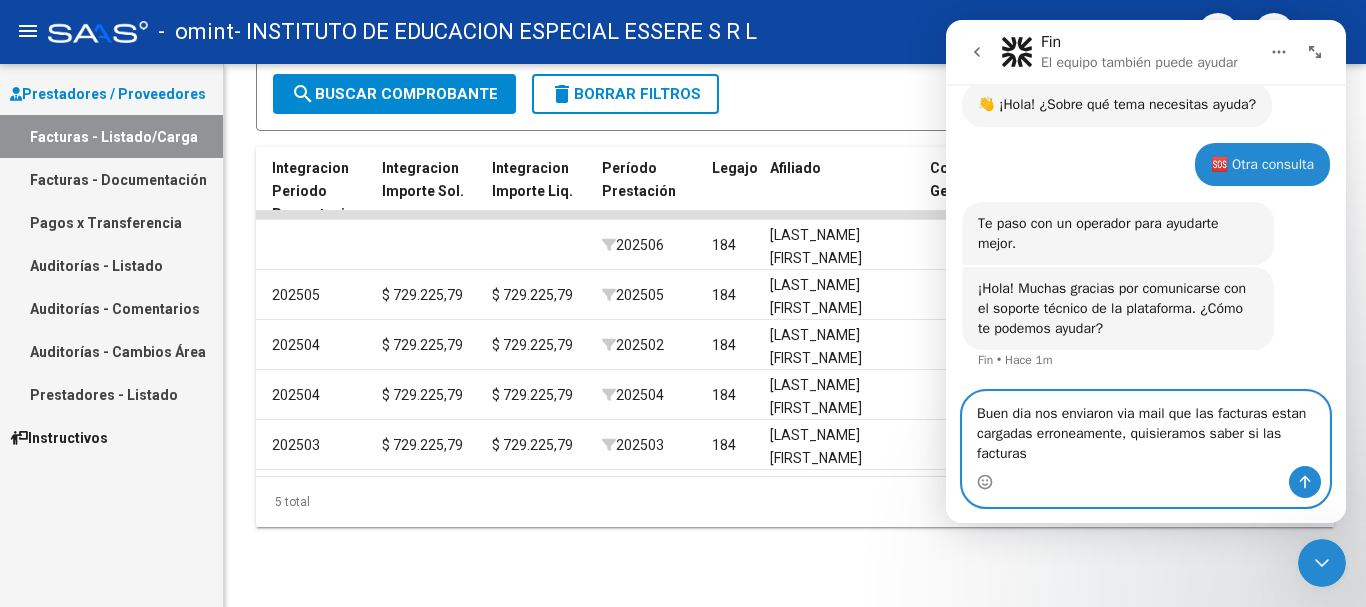 type on "Buen dia nos enviaron via mail que las facturas estan cargadas erroneamente, quisieramos saber si las facturas" 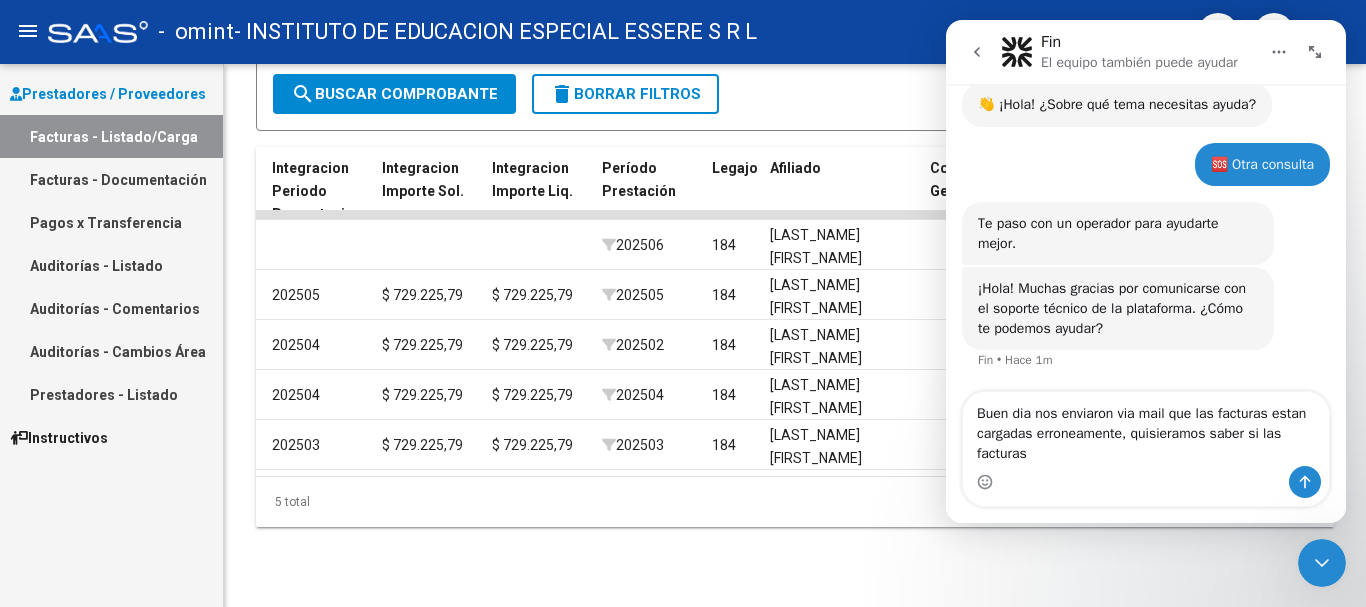 drag, startPoint x: 1317, startPoint y: 47, endPoint x: 1264, endPoint y: 322, distance: 280.0607 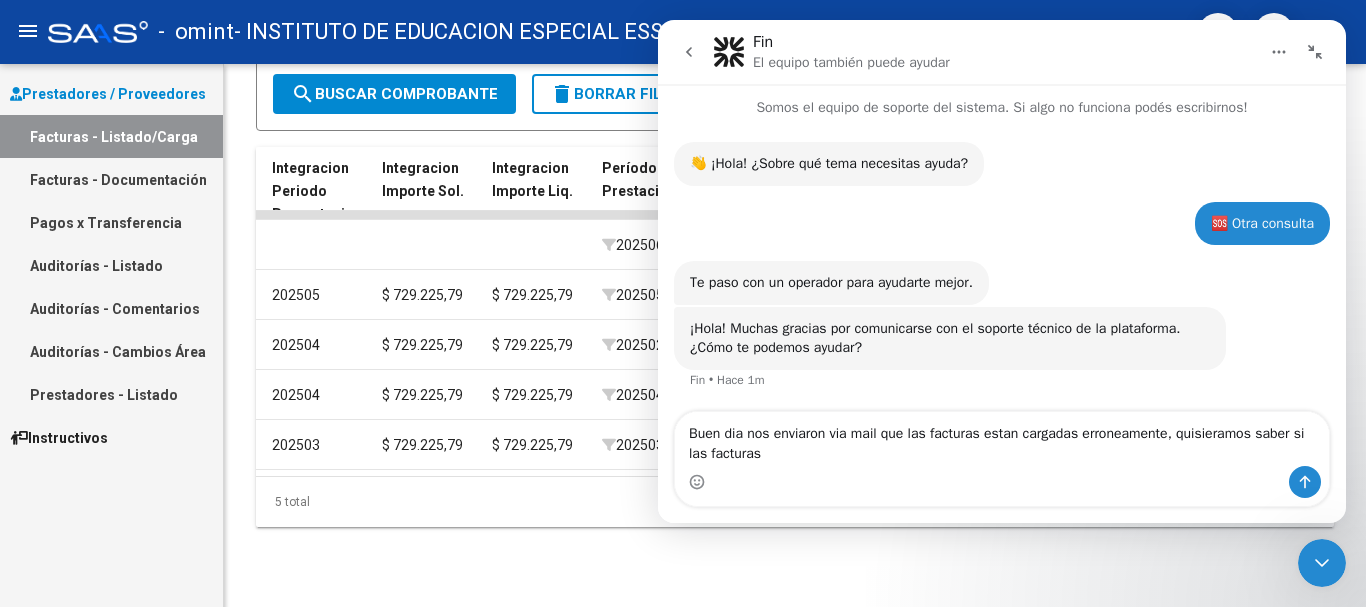 click at bounding box center (1279, 52) 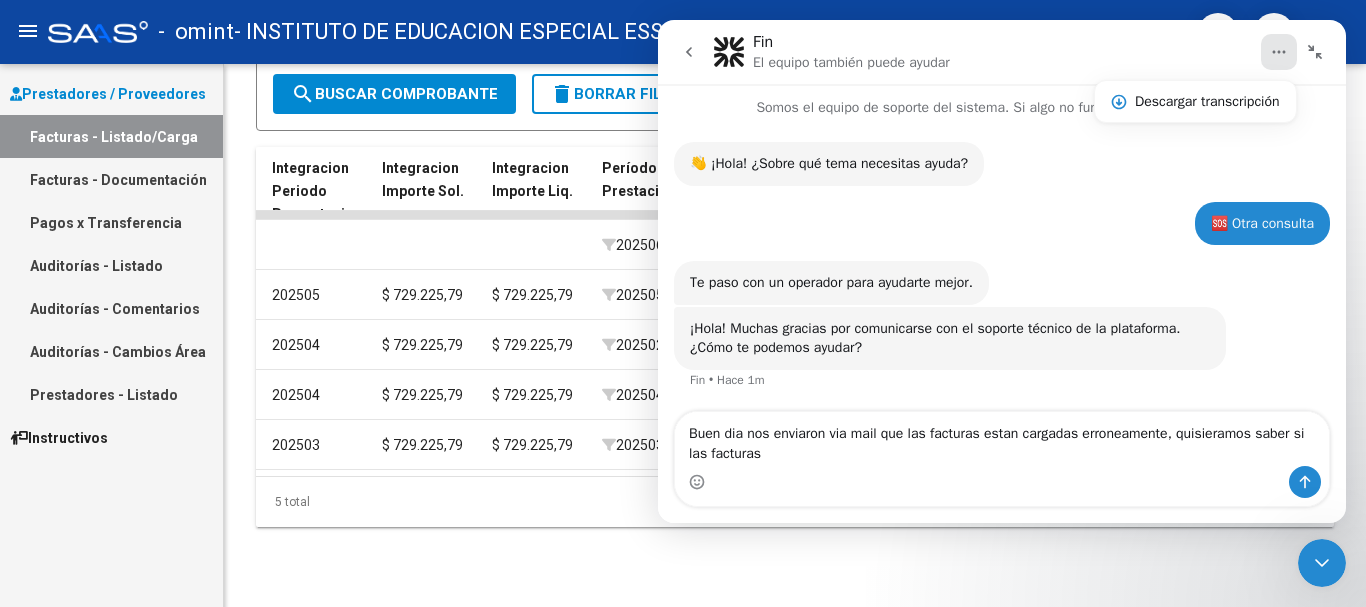 drag, startPoint x: 1317, startPoint y: 47, endPoint x: 1572, endPoint y: 97, distance: 259.85574 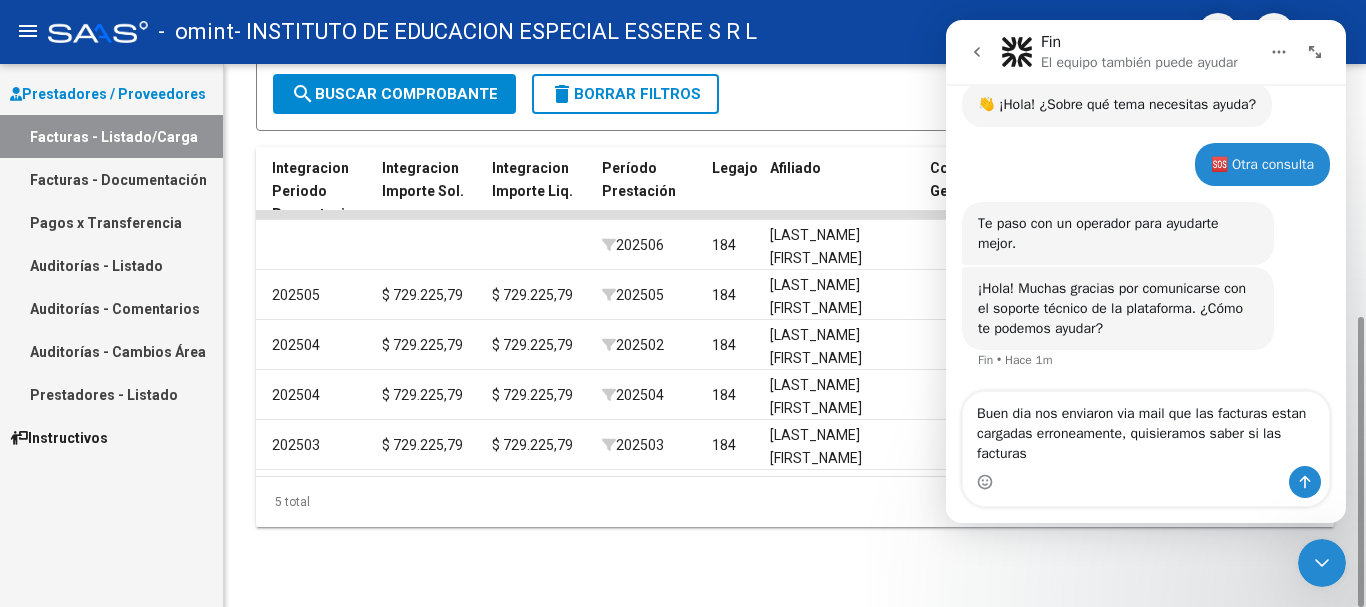 scroll, scrollTop: 84, scrollLeft: 0, axis: vertical 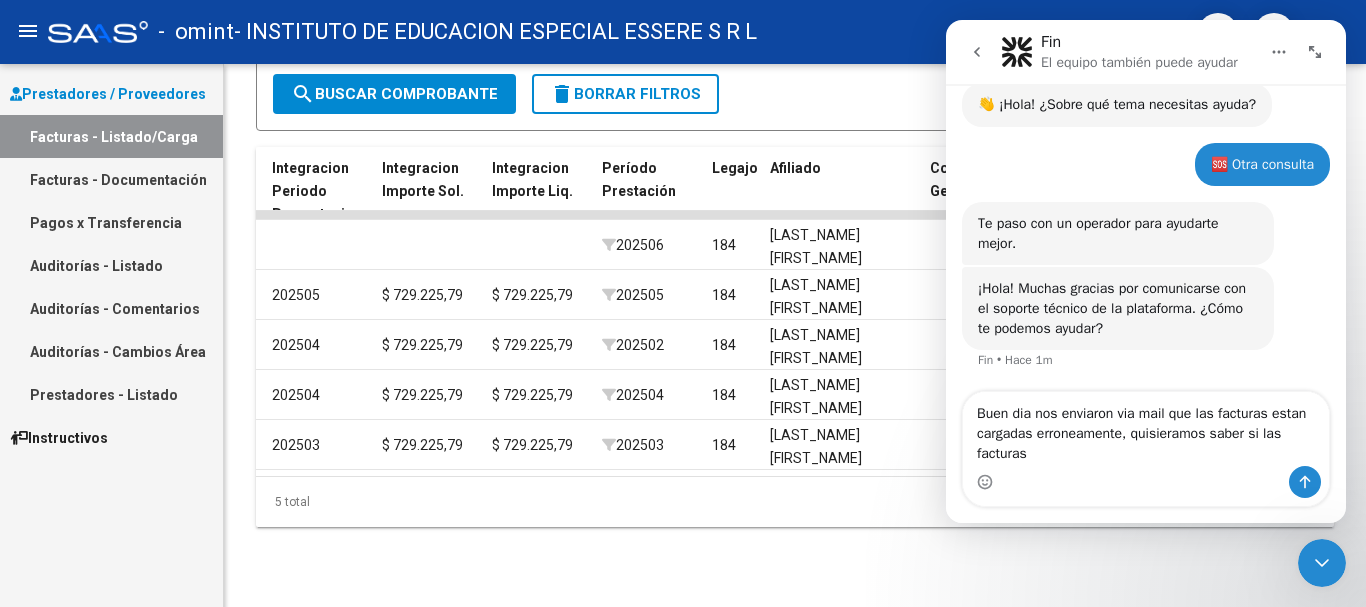 click at bounding box center [977, 52] 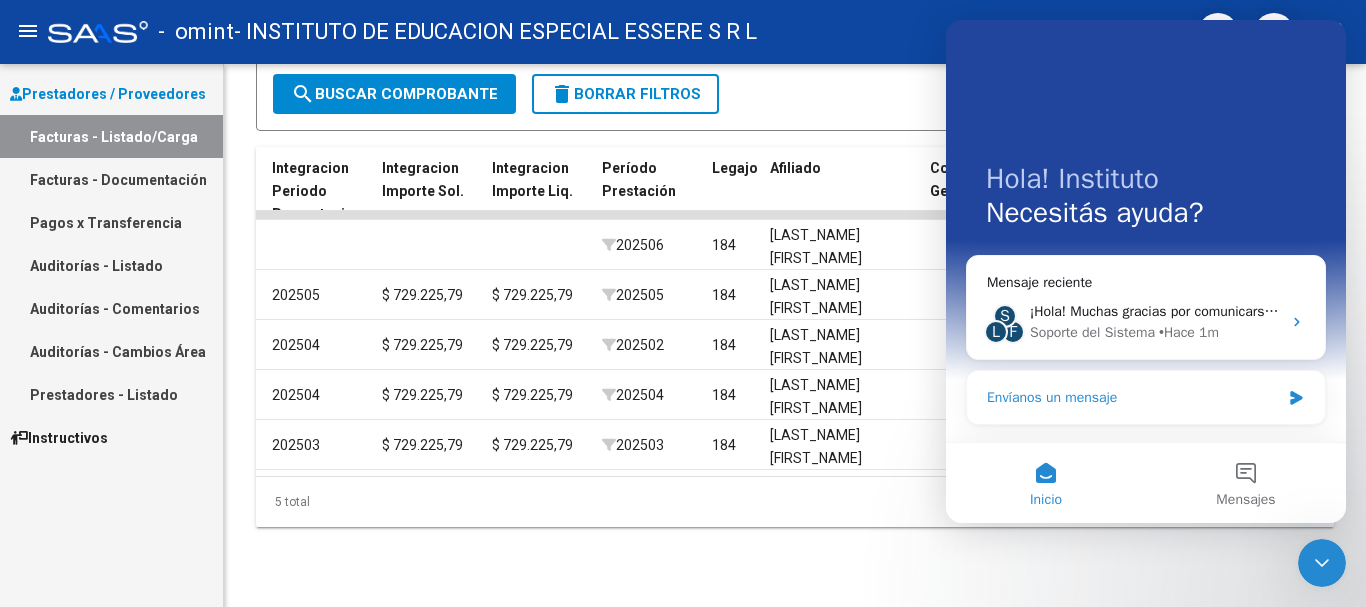 scroll, scrollTop: 0, scrollLeft: 0, axis: both 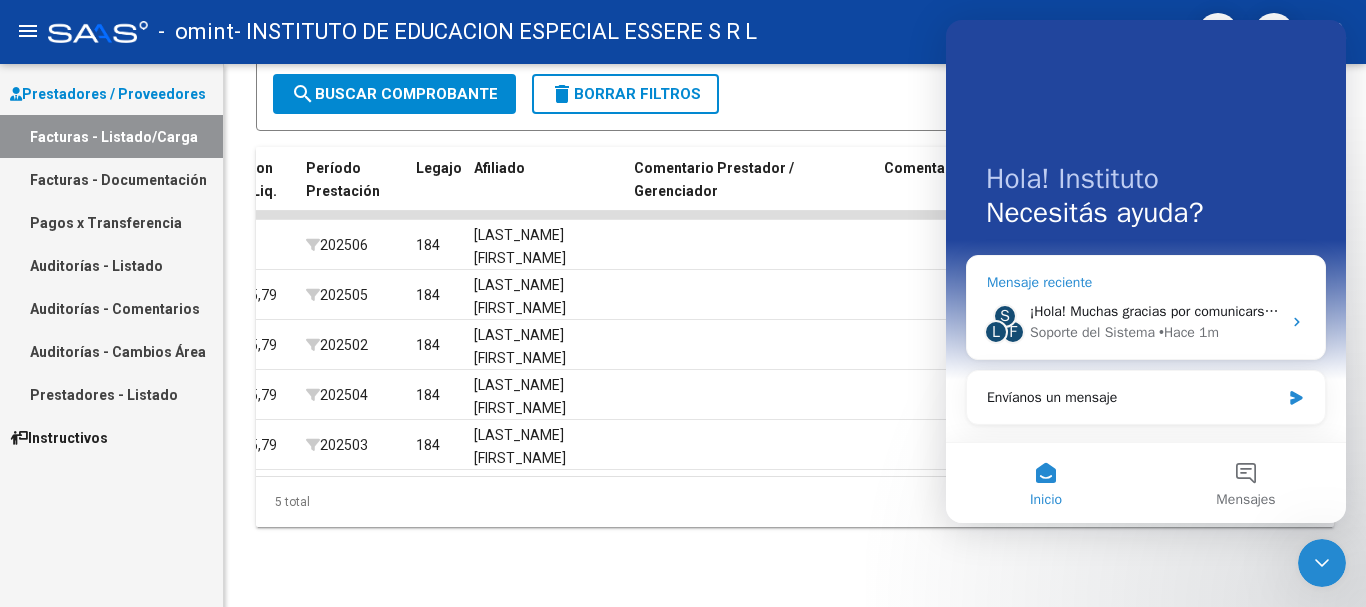 click on "S L F ¡Hola! Muchas gracias por comunicarse con el soporte técnico de la plataforma. ¿Cómo te podemos ayudar? Soporte del Sistema •  Hace 1m" at bounding box center [1146, 322] 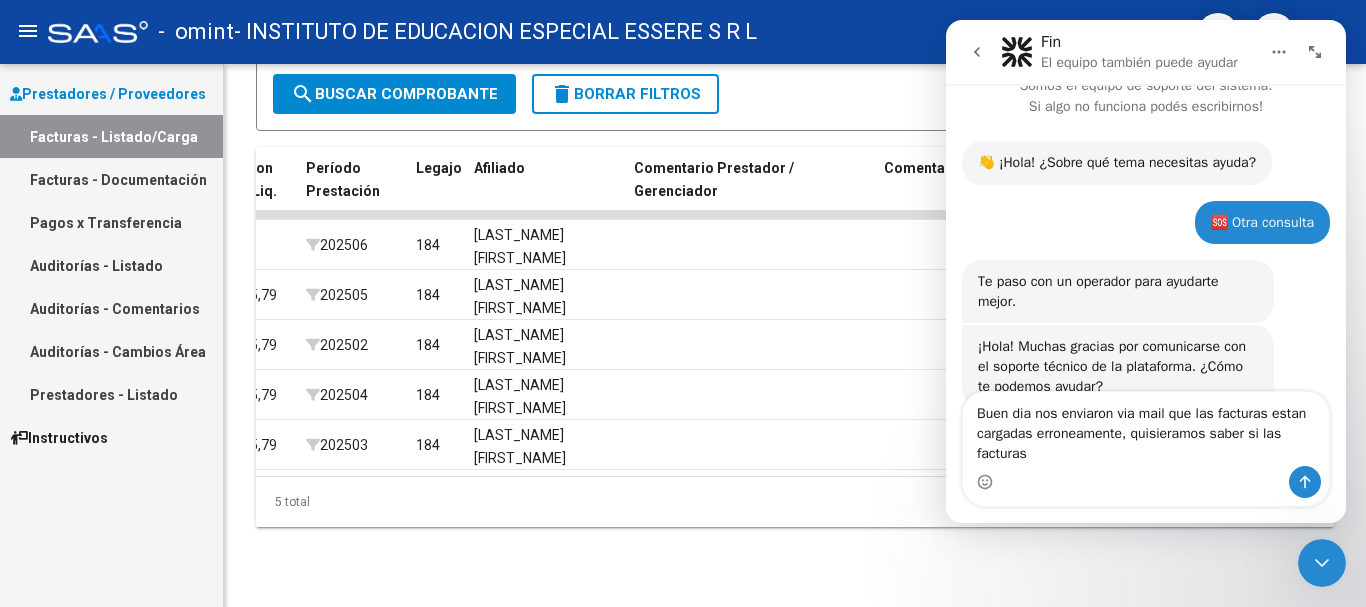 scroll, scrollTop: 84, scrollLeft: 0, axis: vertical 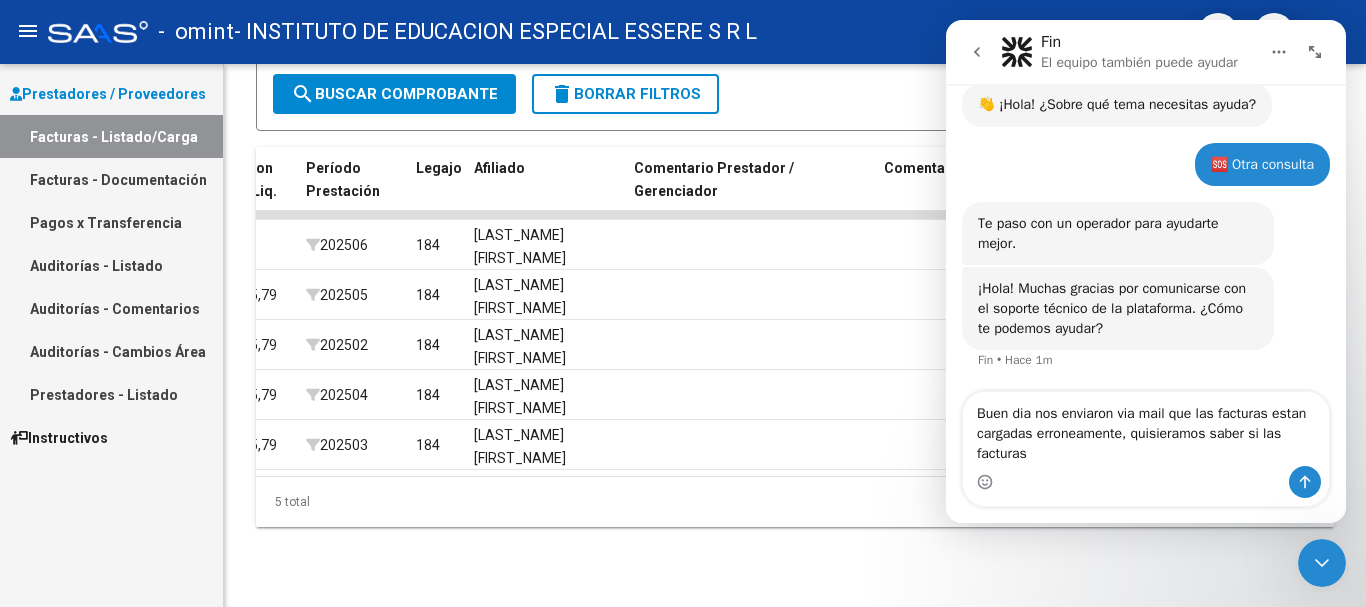 click on "Buen dia nos enviaron via mail que las facturas estan cargadas erroneamente, quisieramos saber si las facturas" at bounding box center (1146, 429) 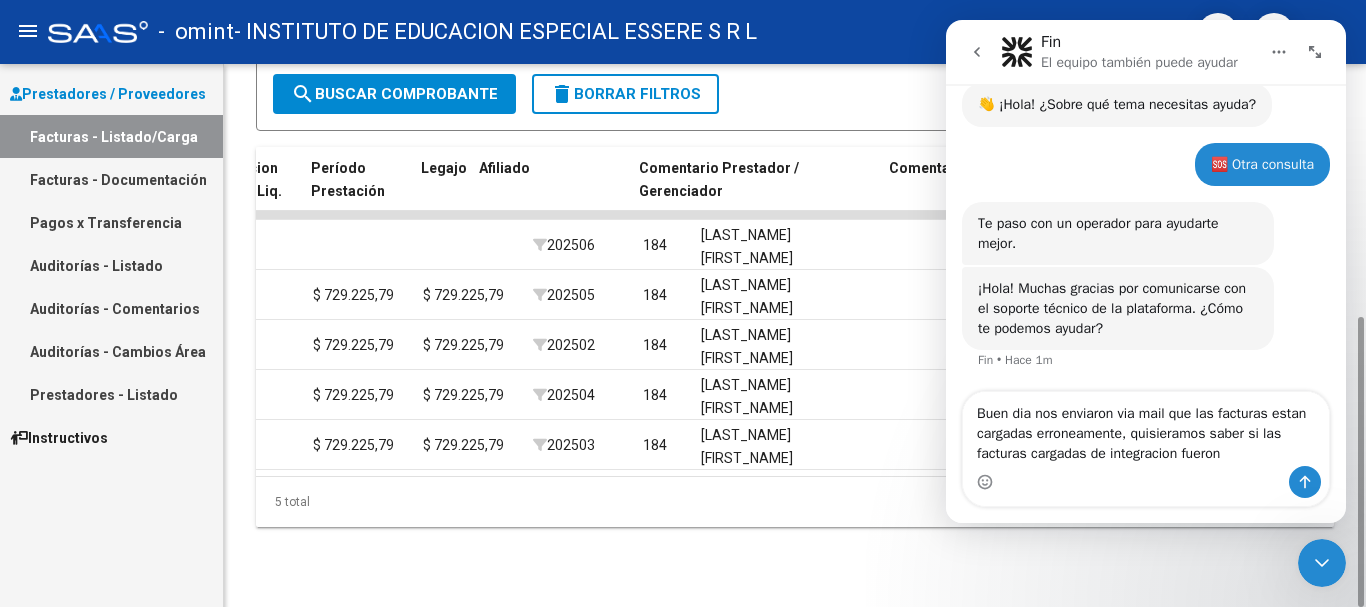 scroll, scrollTop: 0, scrollLeft: 2091, axis: horizontal 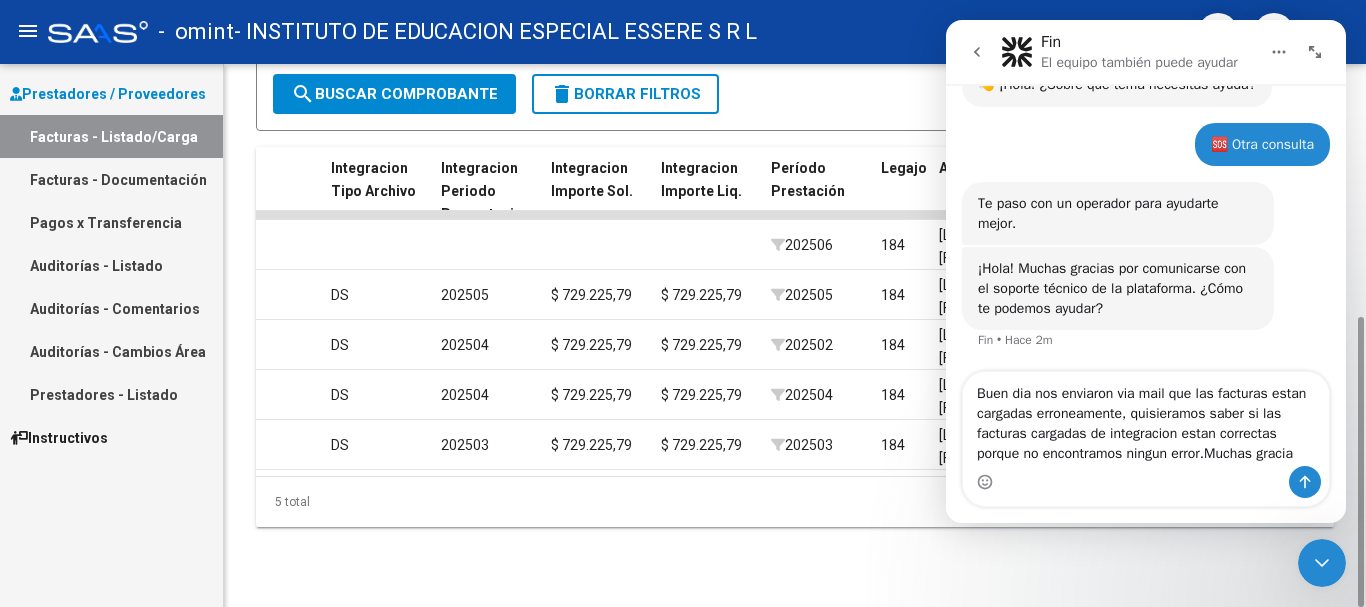 type on "Buen dia nos enviaron via mail que las facturas estan cargadas erroneamente, quisieramos saber si las facturas cargadas de integracion estan correctas porque no encontramos ningun error.Muchas gracias" 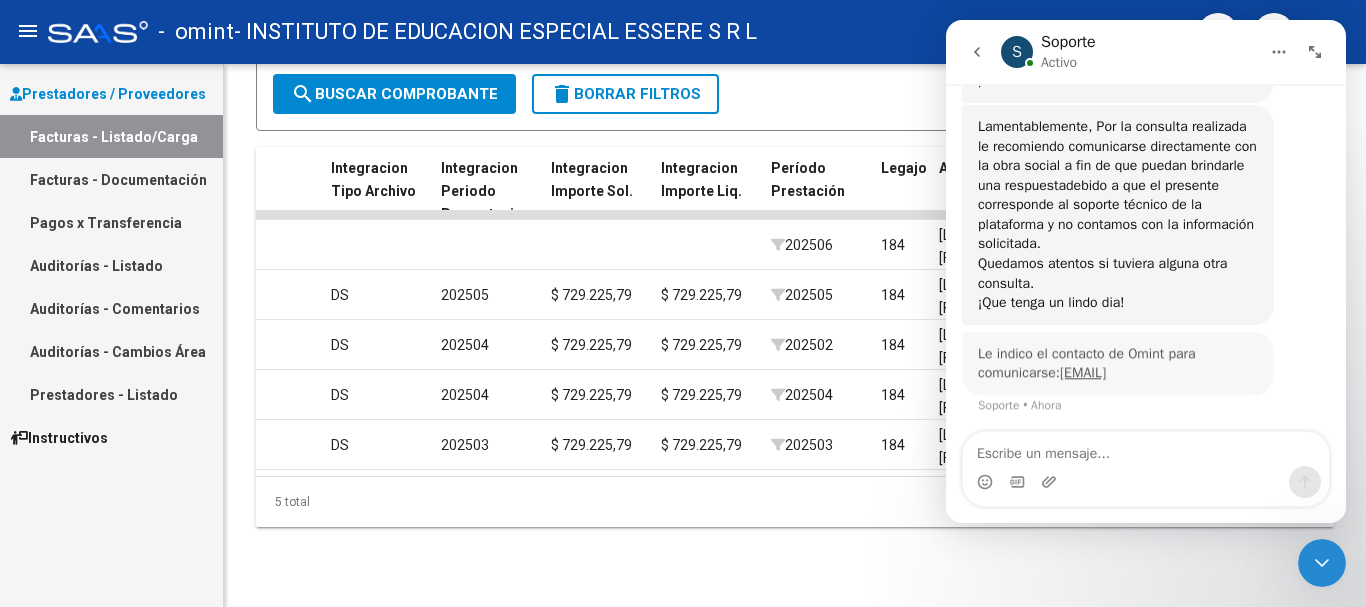scroll, scrollTop: 568, scrollLeft: 0, axis: vertical 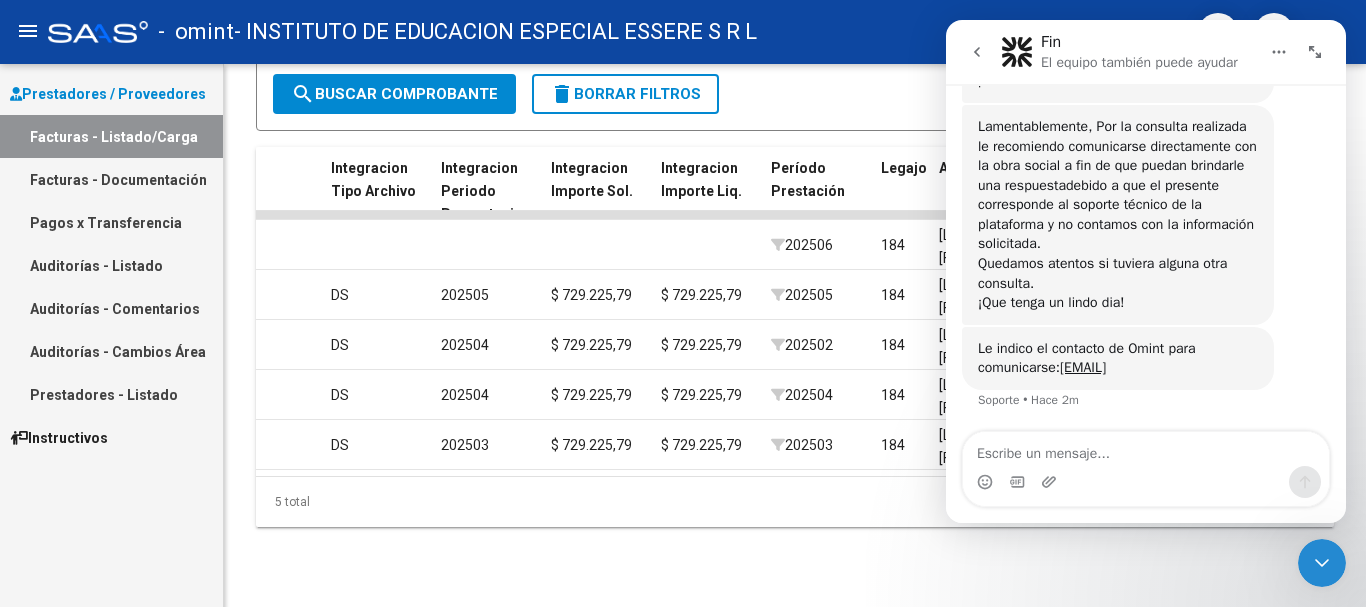 type 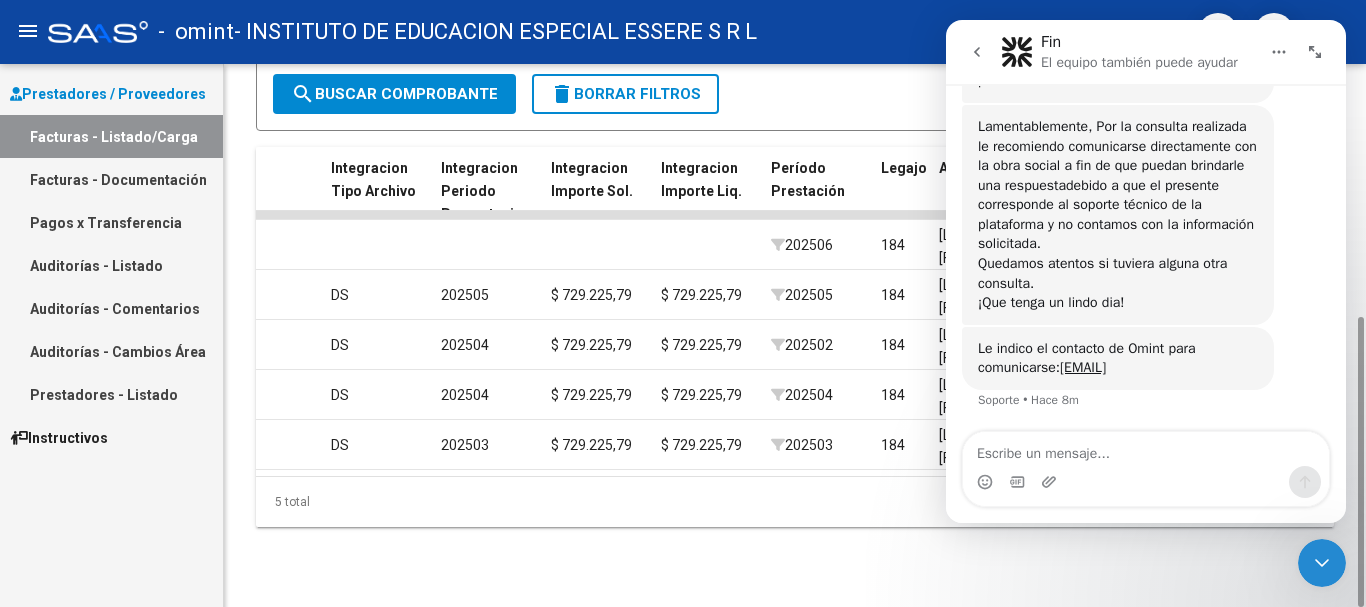 click on "Filtros Id Area Area Todos  Confirmado   Mostrar totalizadores   FILTROS DEL COMPROBANTE  Comprobante Tipo Comprobante Tipo Start date – Fec. Comprobante Desde / Hasta Días Emisión Desde(cant. días) Días Emisión Hasta(cant. días) CUIT / Razón Social Pto. Venta Nro. Comprobante Código SSS CAE Válido CAE Válido Todos  Cargado Módulo Hosp. Todos  Tiene facturacion Apócrifa Hospital Refes  FILTROS DE INTEGRACION  Período De Prestación Campos del Archivo de Rendición Devuelto x SSS (dr_envio) Todos  Rendido x SSS (dr_envio) Tipo de Registro Tipo de Registro Período Presentación Período Presentación Campos del Legajo Asociado (preaprobación) Afiliado Legajo (cuil/nombre) Todos  Solo facturas preaprobadas  MAS FILTROS  Todos  Con Doc. Respaldatoria Todos  Con Trazabilidad Todos  Asociado a Expediente Sur Auditoría Auditoría Auditoría Id Start date – Auditoría Confirmada Desde / Hasta Start date – Fec. Rec. Desde / Hasta Start date – Fec. Creado Desde / Hasta Start date – Op Estado" 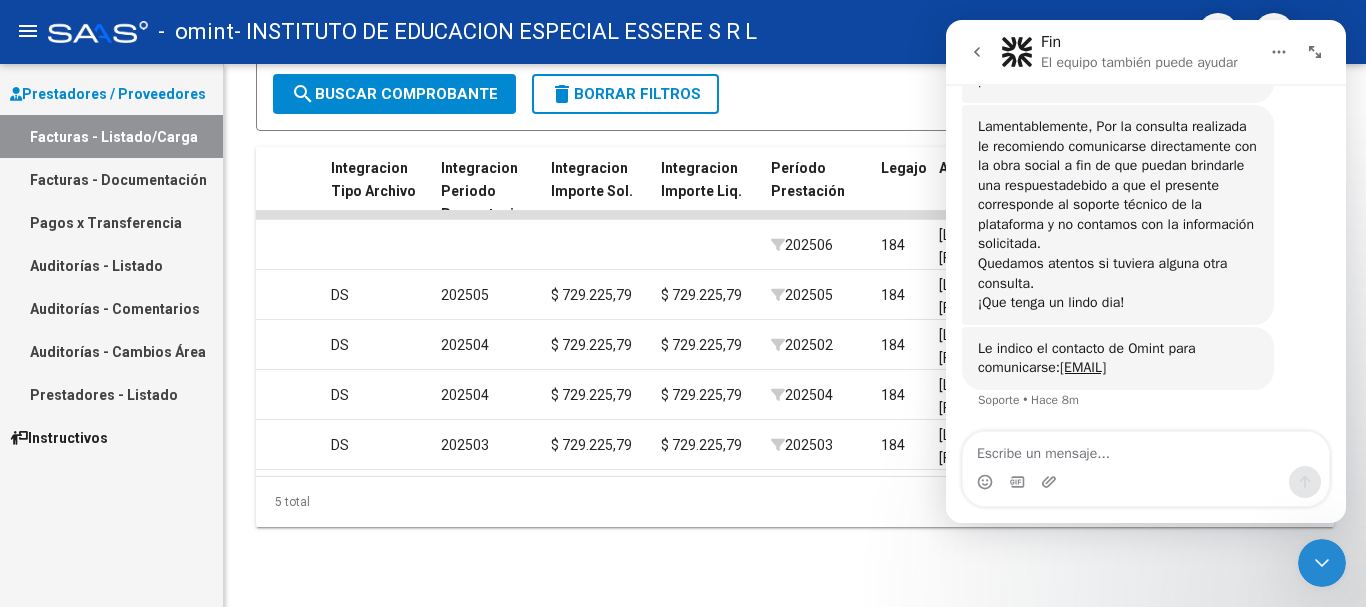 click 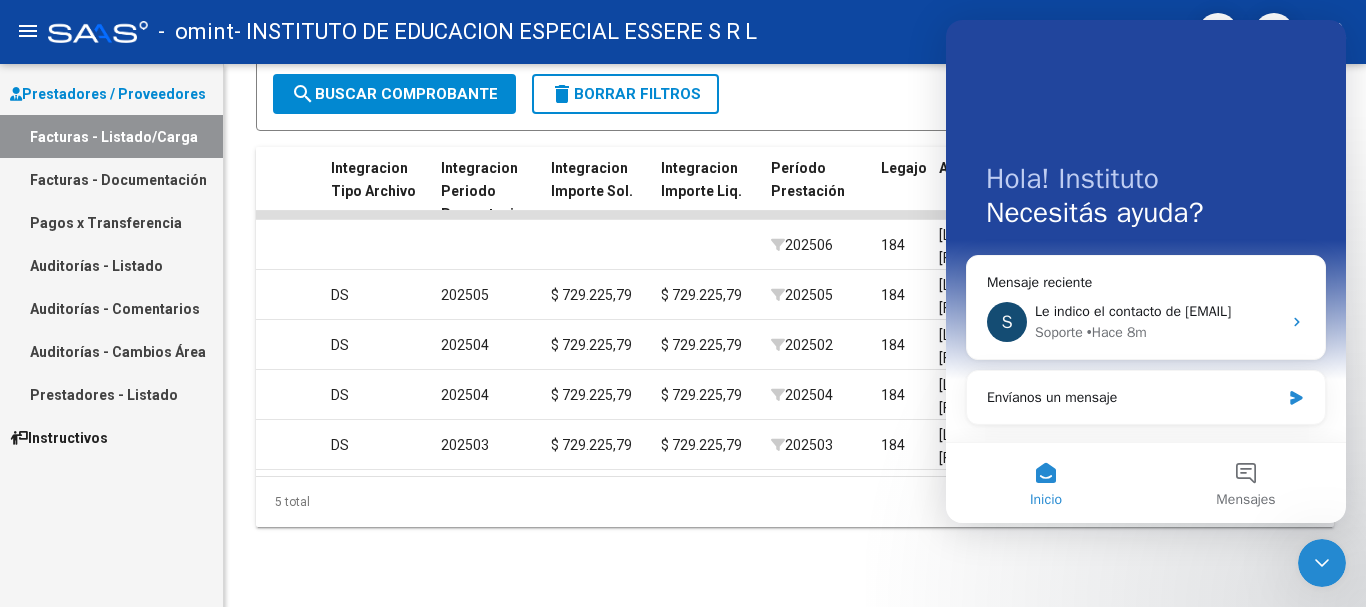 scroll, scrollTop: 0, scrollLeft: 0, axis: both 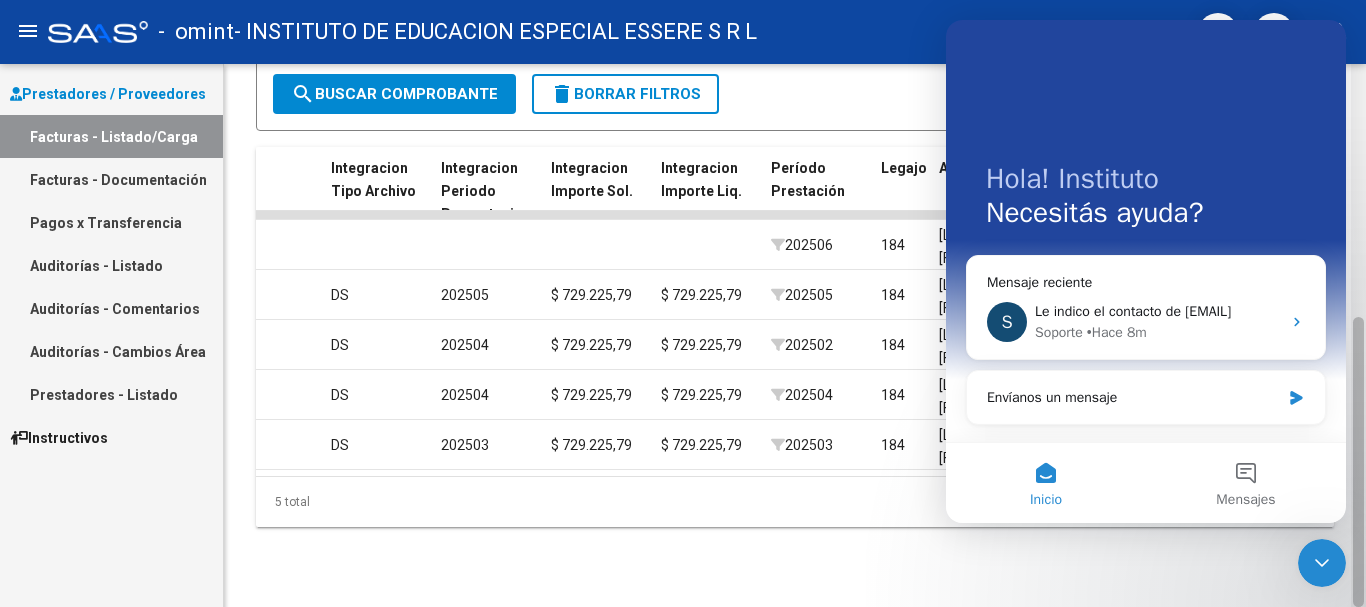 drag, startPoint x: 1365, startPoint y: 388, endPoint x: 1365, endPoint y: 361, distance: 27 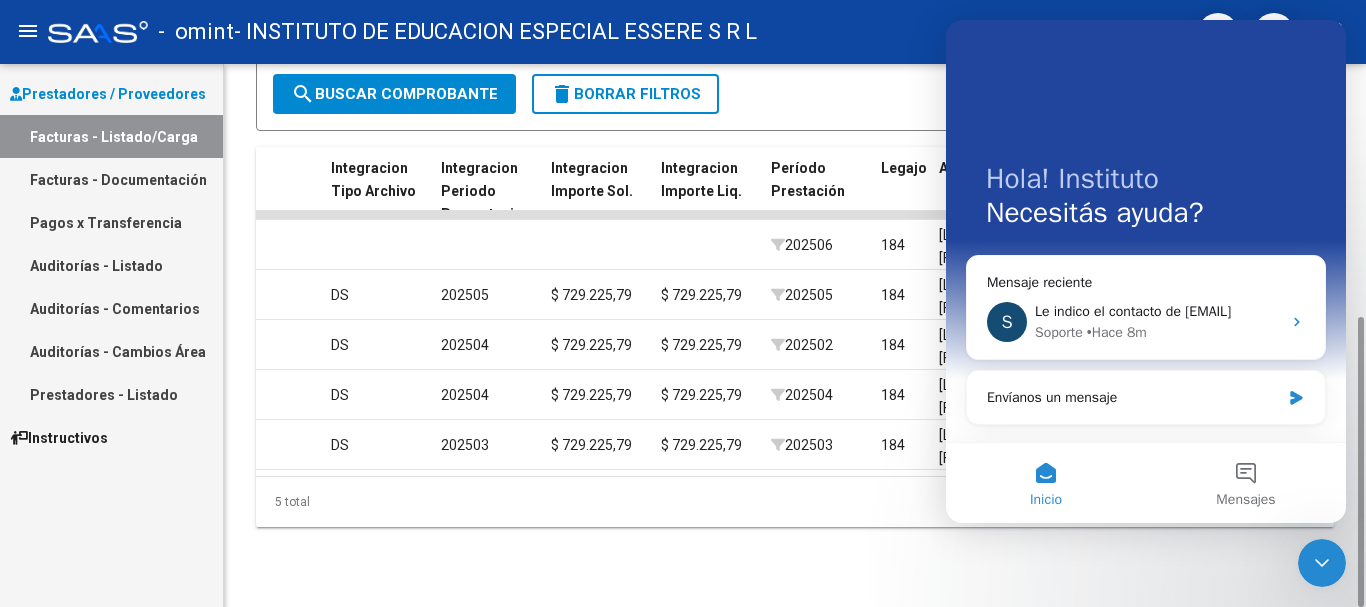 click on "Video tutorial   PRESTADORES -> Listado de CPBTs Emitidos por Prestadores / Proveedores (alt+q)   Cargar Comprobante
cloud_download  CSV  cloud_download  EXCEL  cloud_download  Estandar   Descarga Masiva
Filtros Id Area Area Todos  Confirmado   Mostrar totalizadores   FILTROS DEL COMPROBANTE  Comprobante Tipo Comprobante Tipo Start date – Fec. Comprobante Desde / Hasta Días Emisión Desde(cant. días) Días Emisión Hasta(cant. días) CUIT / Razón Social Pto. Venta Nro. Comprobante Código SSS CAE Válido CAE Válido Todos  Cargado Módulo Hosp. Todos  Tiene facturacion Apócrifa Hospital Refes  FILTROS DE INTEGRACION  Período De Prestación Campos del Archivo de Rendición Devuelto x SSS (dr_envio) Todos  Rendido x SSS (dr_envio) Tipo de Registro Tipo de Registro Período Presentación Período Presentación Campos del Legajo Asociado (preaprobación) Afiliado Legajo (cuil/nombre) Todos  Solo facturas preaprobadas  MAS FILTROS  Todos  Con Doc. Respaldatoria Todos  Con Trazabilidad Todos  Auditoría" 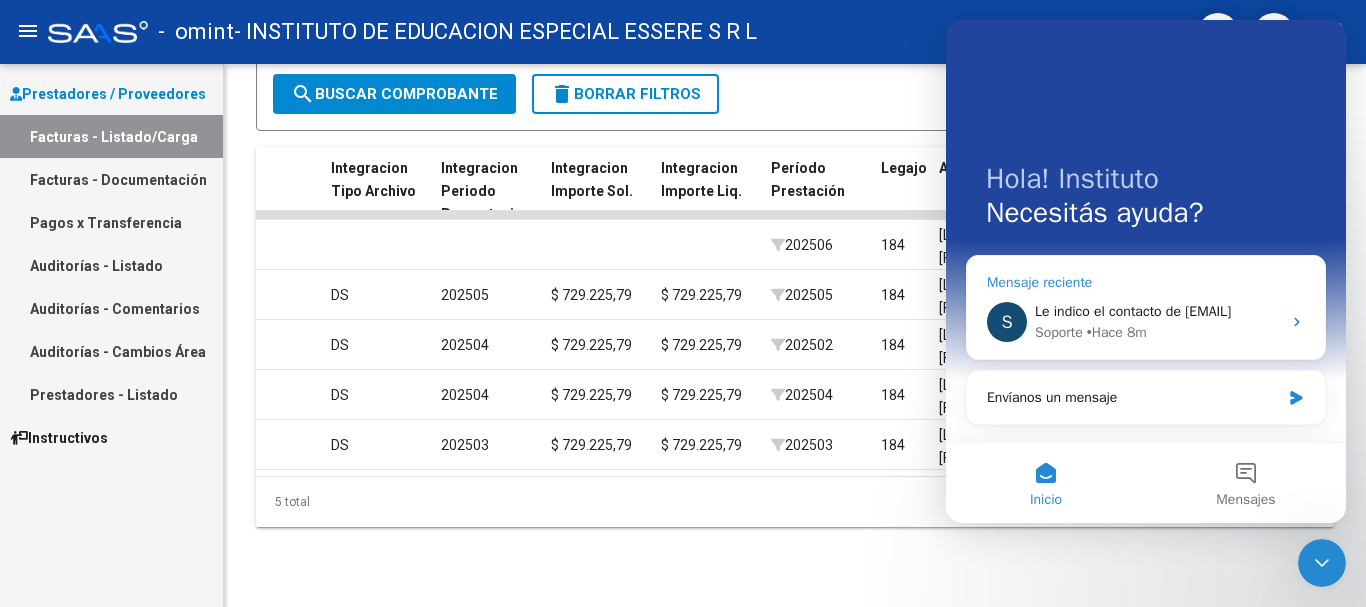 click on "Soporte •  Hace 8m" at bounding box center [1158, 332] 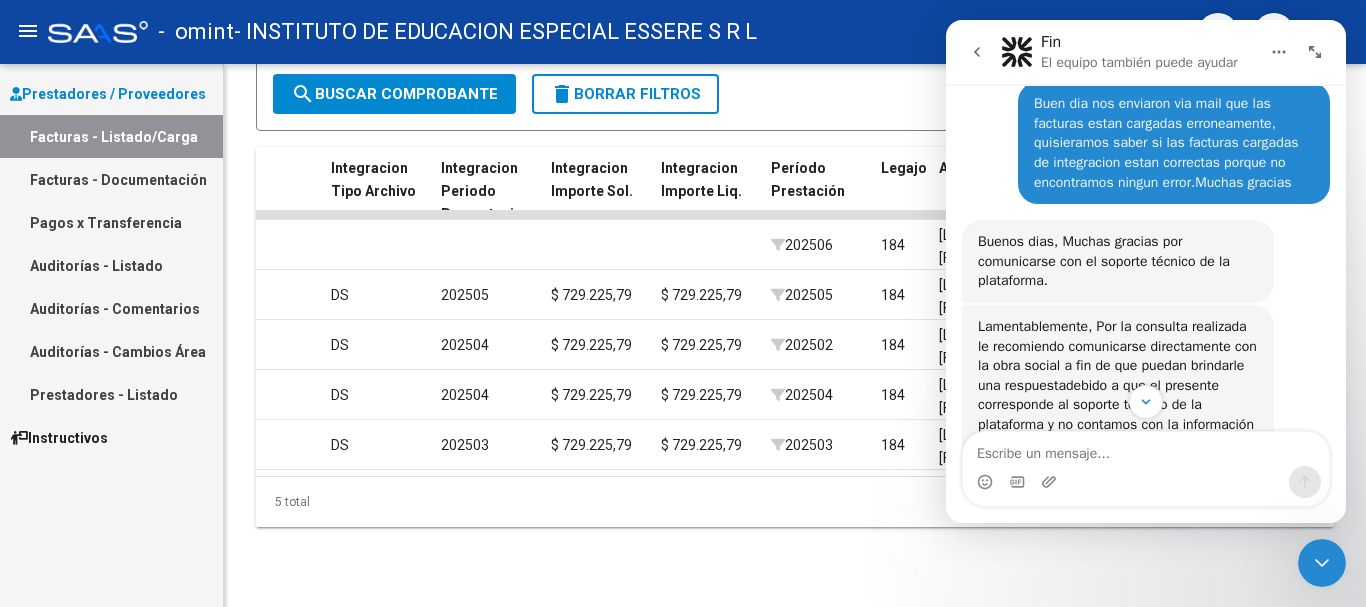 scroll, scrollTop: 568, scrollLeft: 0, axis: vertical 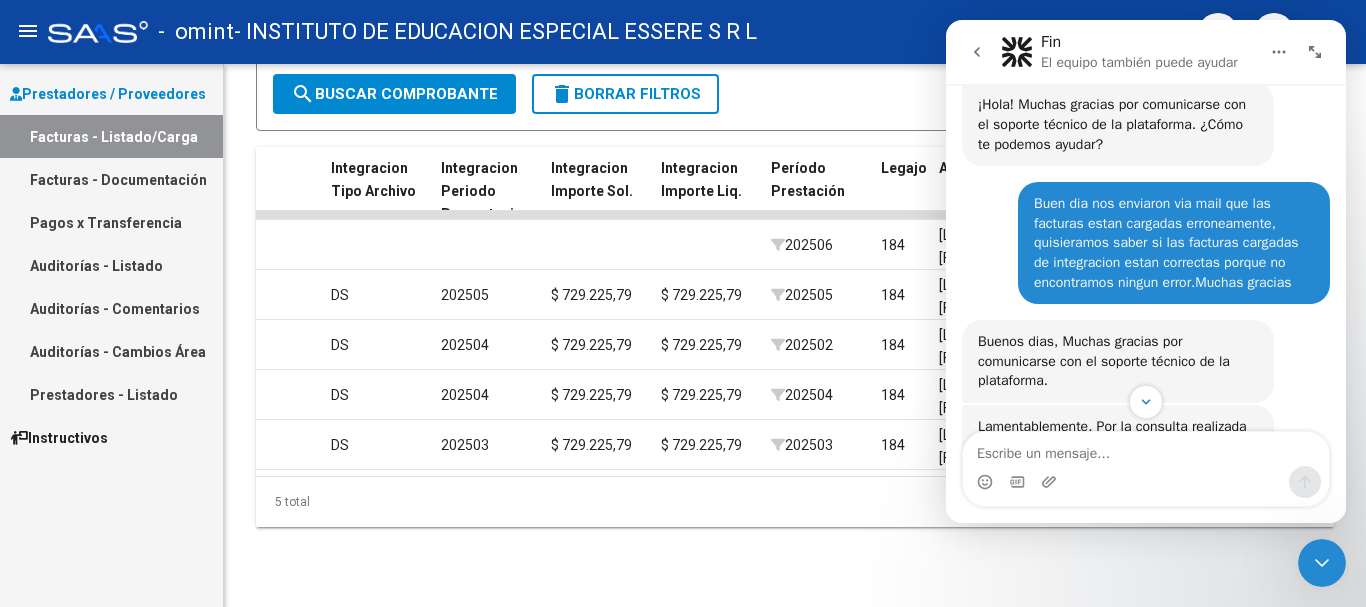 click on "Fin El equipo también puede ayudar" at bounding box center (1146, 52) 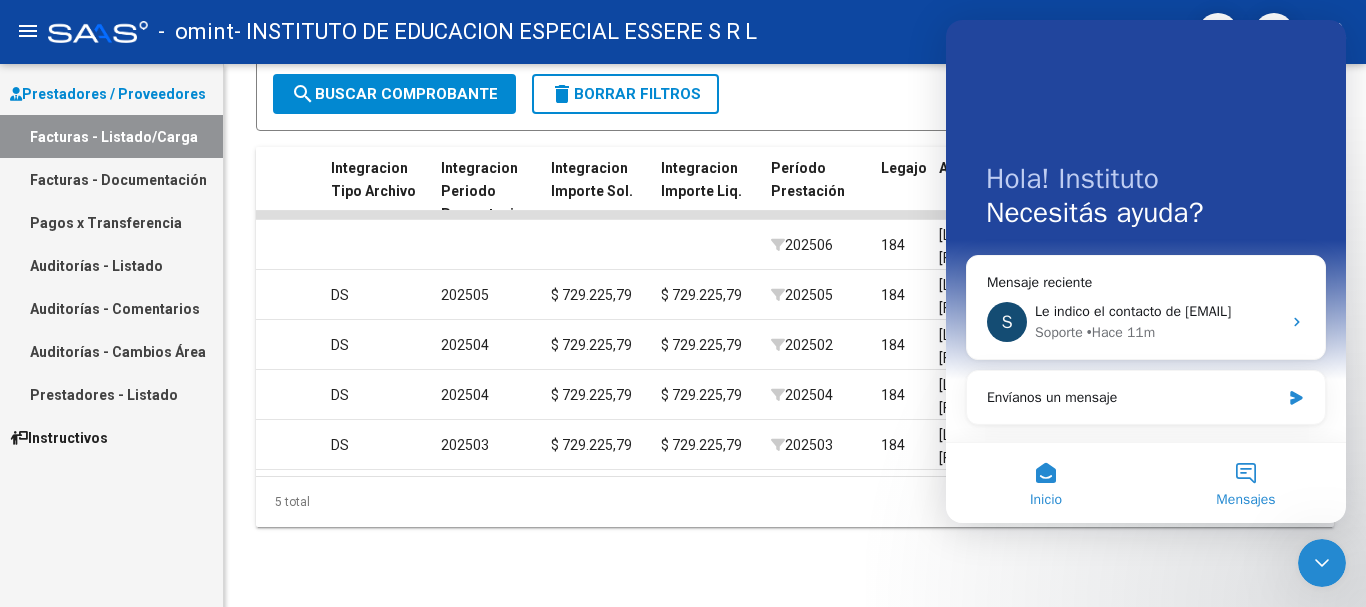 click on "Mensajes" at bounding box center [1246, 483] 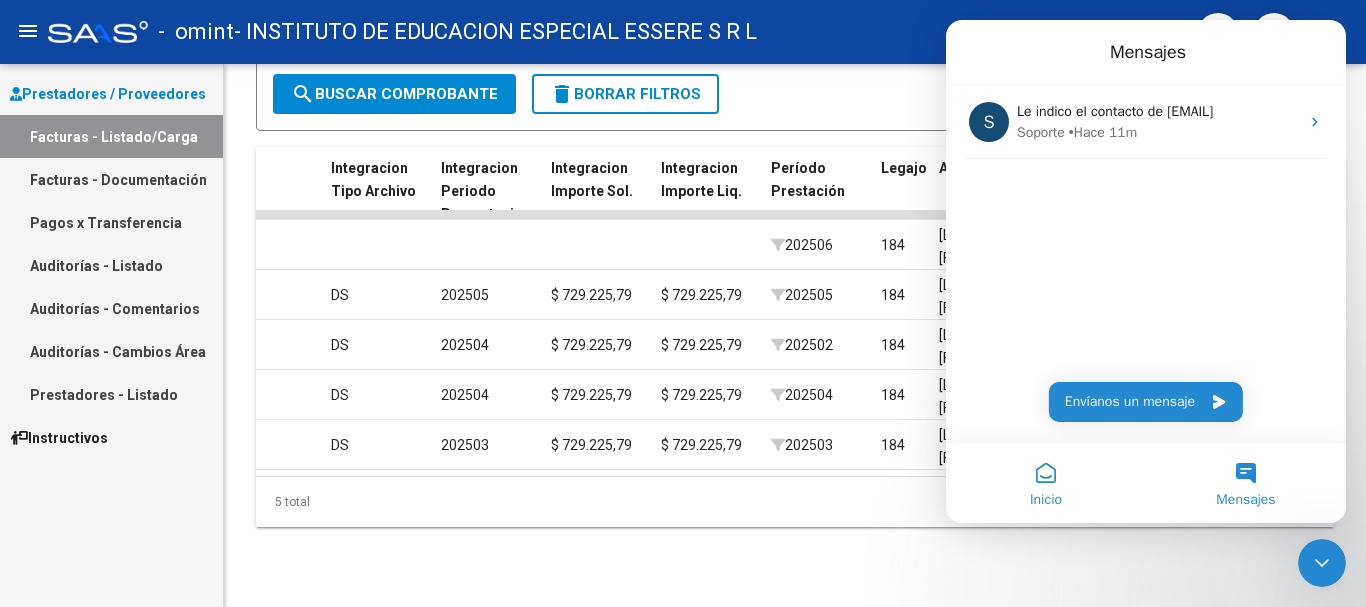 click on "Inicio" at bounding box center (1046, 483) 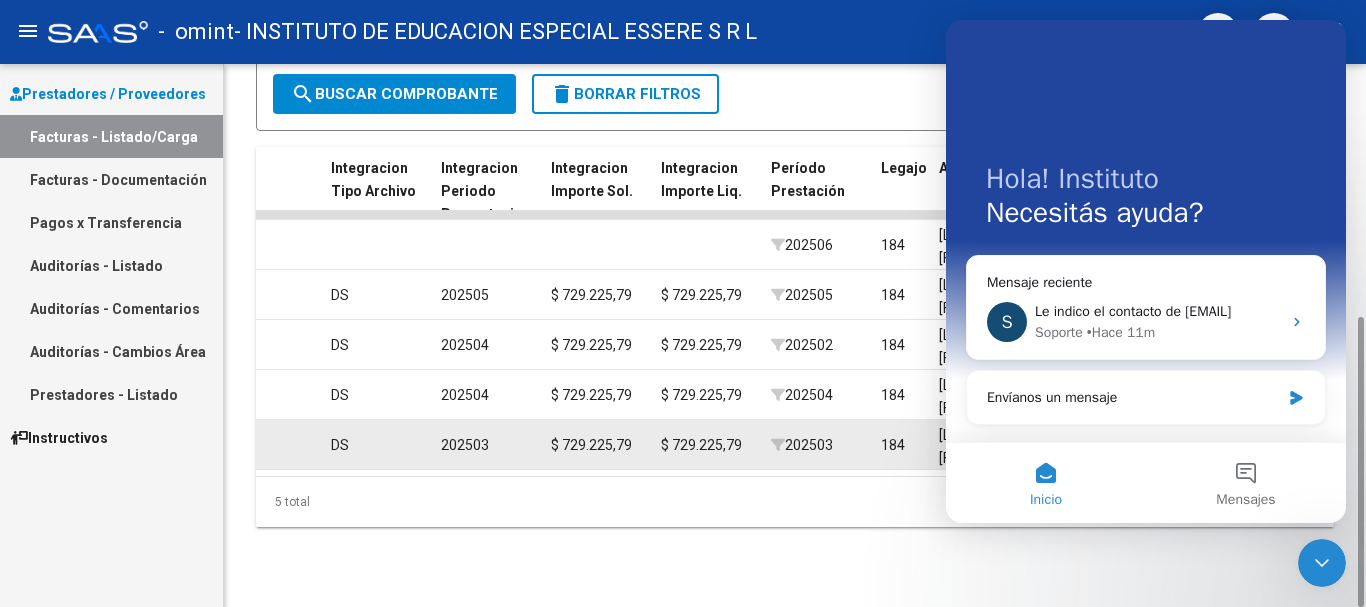 click on "$ 729.225,79" 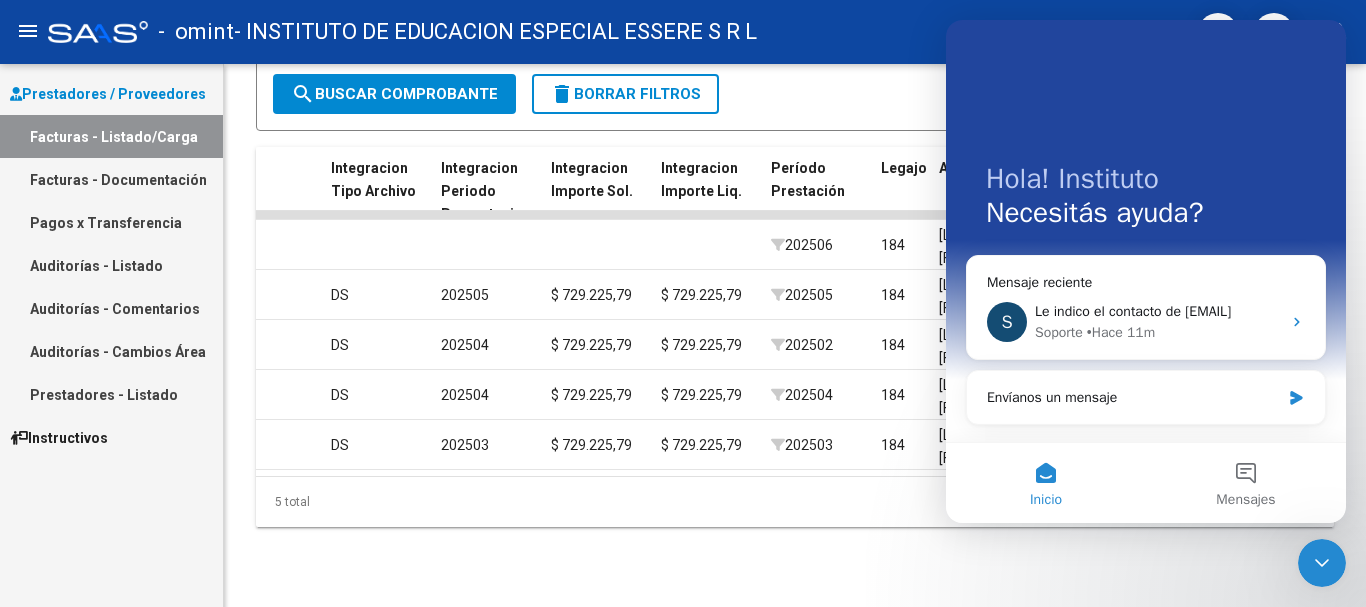 click at bounding box center [1322, 563] 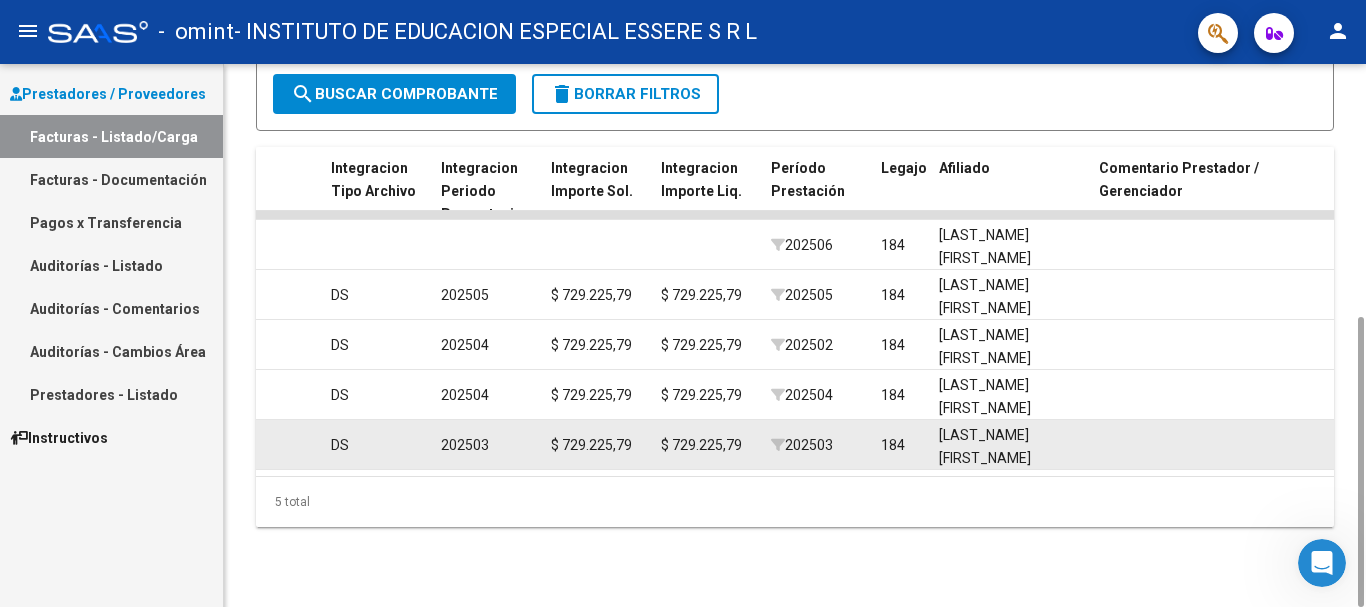 scroll, scrollTop: 0, scrollLeft: 0, axis: both 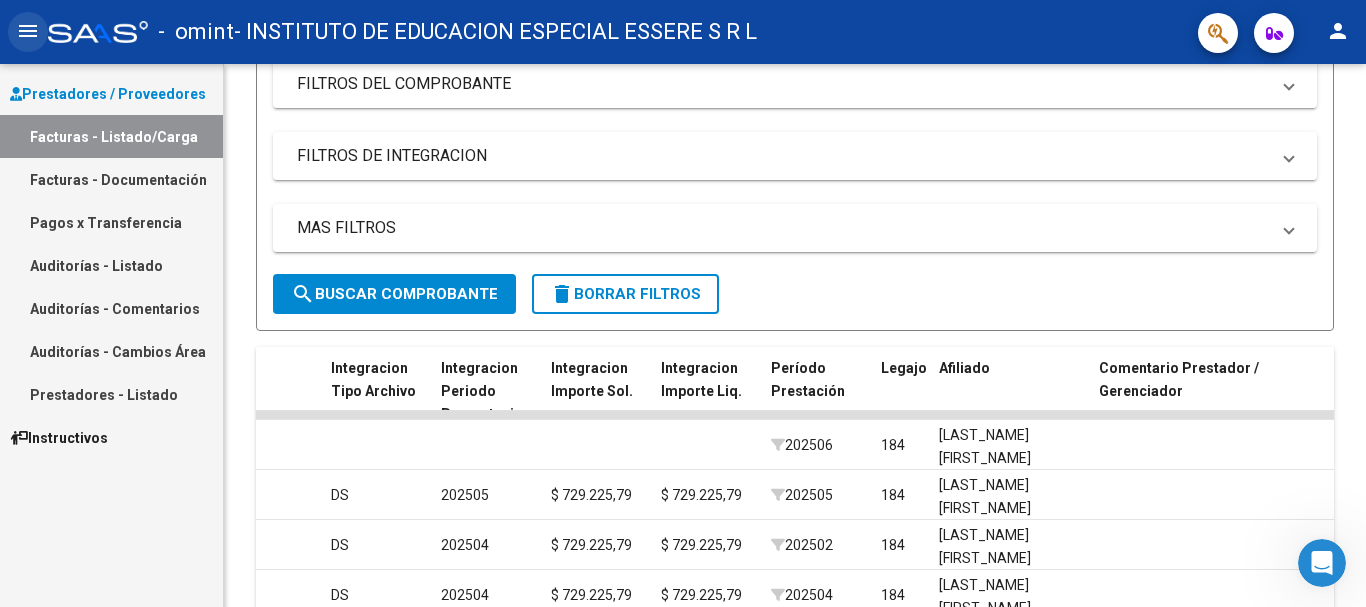 click on "menu" 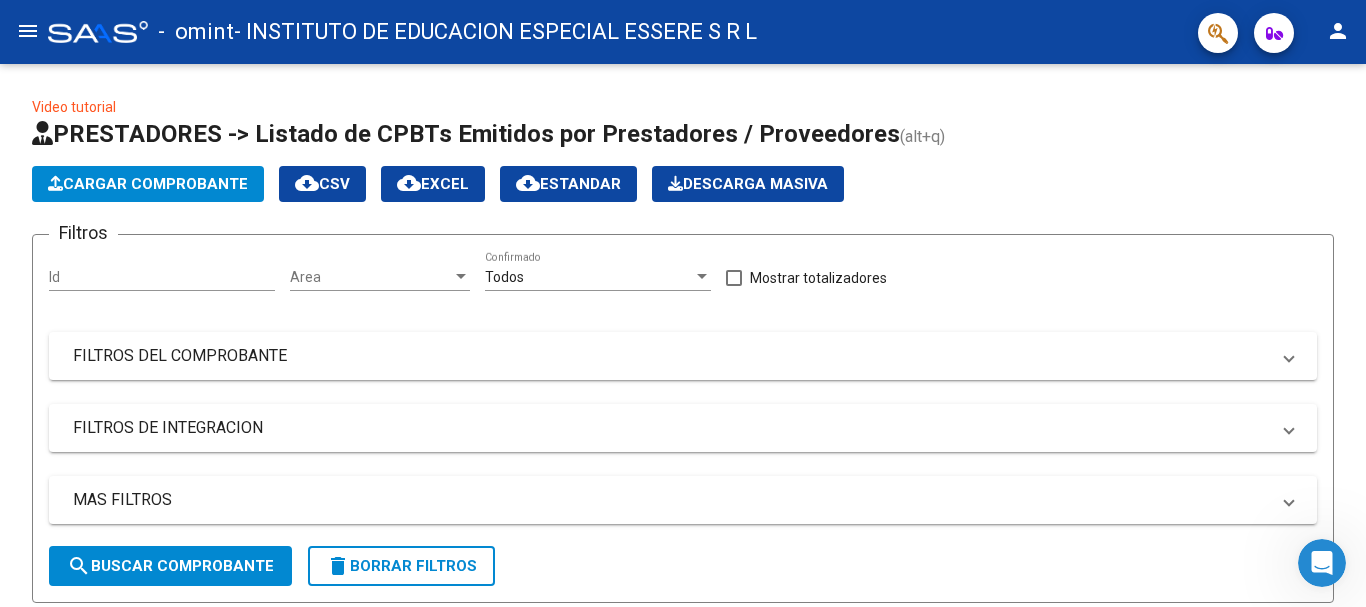 scroll, scrollTop: 472, scrollLeft: 0, axis: vertical 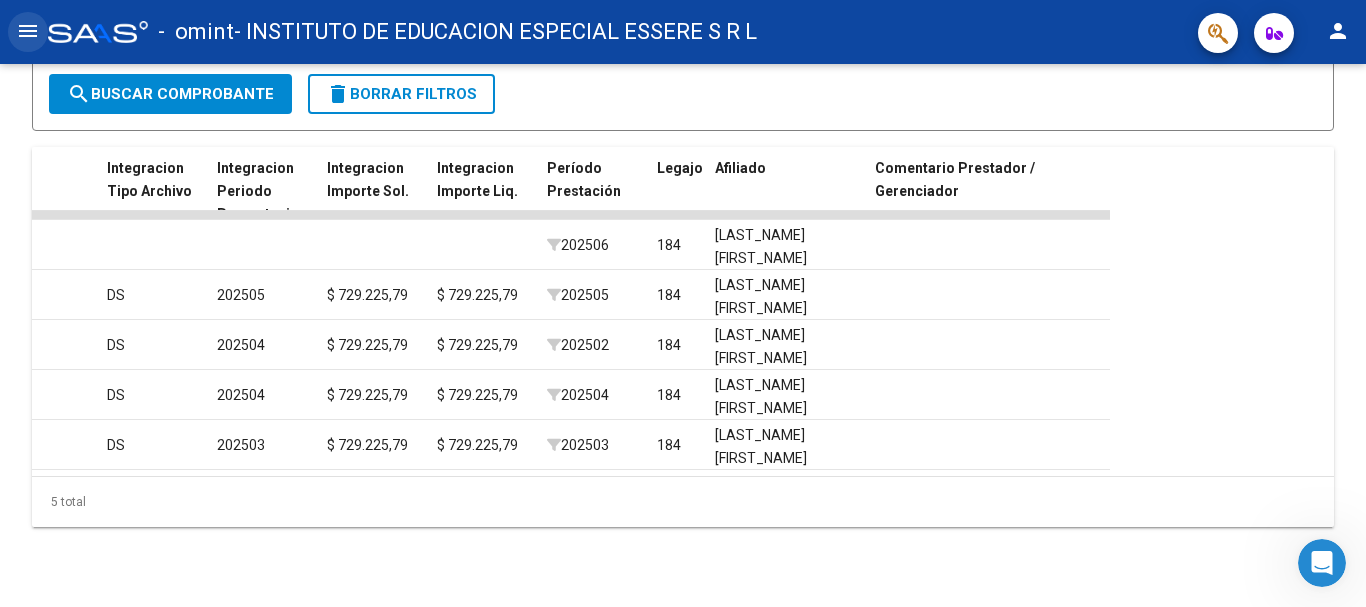 click on "menu" 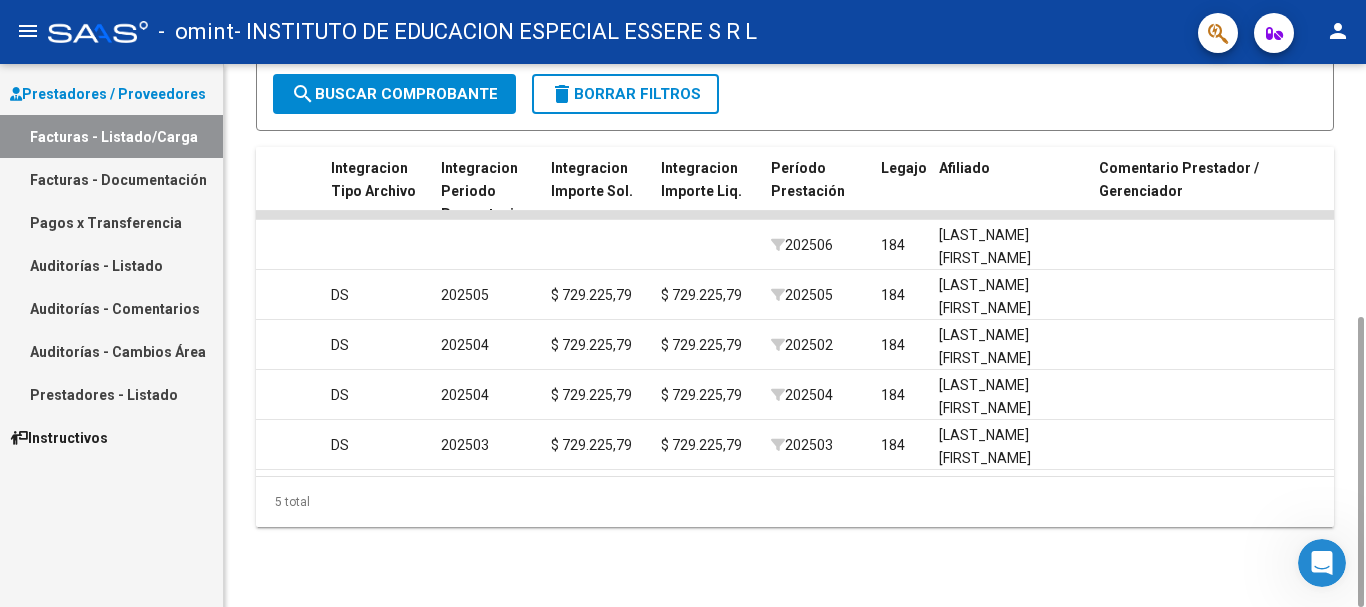 click on "11367  Integración INSTITUTO DE EDUCACION ESPECIAL ESSERE S R L    [CUIT]   Factura C: 2 - 6161  $ 729.225,79 [DATE] 13 [DATE]  -      202506  184 [LAST_NAME] [FIRST_NAME] [PERSON_ID] [DATE] [DATE] [DATE] Instituto de Educación Especial  ESSERE Edgley Castillo Coronel [EMAIL]
8118  Integración INSTITUTO DE EDUCACION ESPECIAL ESSERE S R L    [CUIT]   Factura C: 2 - 6105  $ 729.225,79 [DATE] 42 [DATE]  -     DS 202505 $ 729.225,79 $ 729.225,79  202505  184 [LAST_NAME] [FIRST_NAME] [PERSON_ID] [DATE] [DATE] [DATE] Instituto de Educación Especial  ESSERE Magalí Capel [EMAIL]
6773  Integración INSTITUTO DE EDUCACION ESPECIAL ESSERE S R L    [CUIT]   Factura C: 2 - 6062  $ 729.225,79 [DATE] 52 [DATE]  -     DS 202504 $ 729.225,79 $ 729.225,79  202502  184 [LAST_NAME] [FIRST_NAME] [PERSON_ID] [DATE] [DATE] Magalí Capel Magalí Capel [EMAIL]
6734  Integración    [CUIT]  $ 729.225,79" 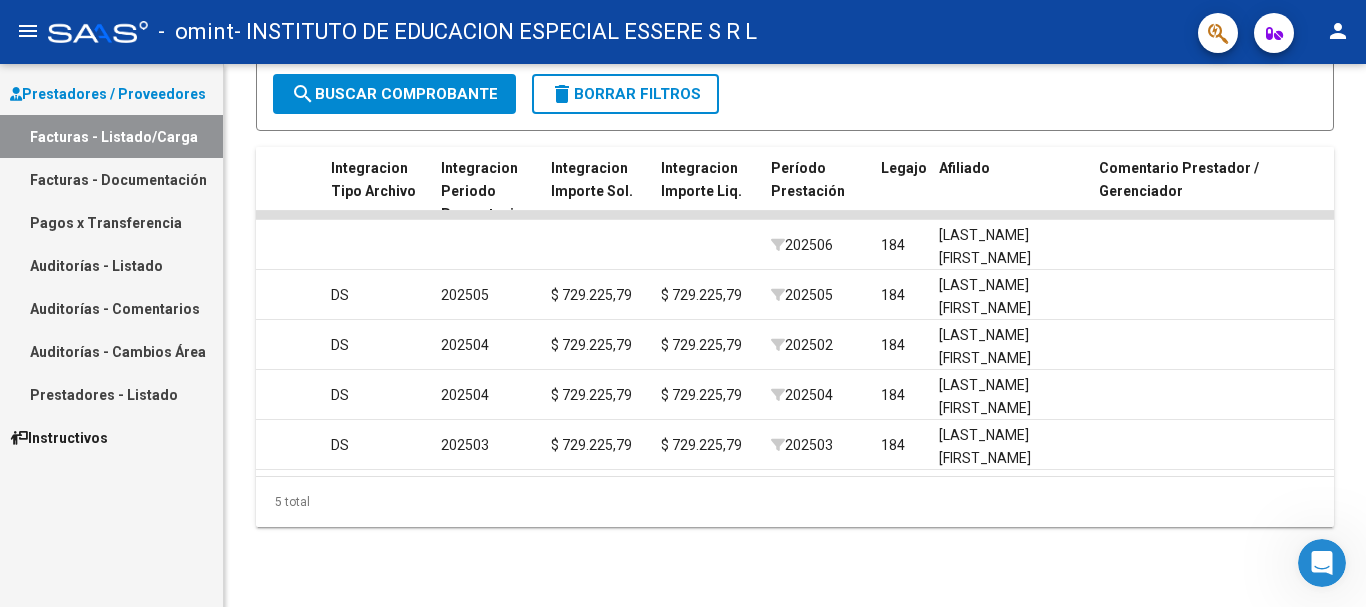 drag, startPoint x: 903, startPoint y: 476, endPoint x: 423, endPoint y: 38, distance: 649.80304 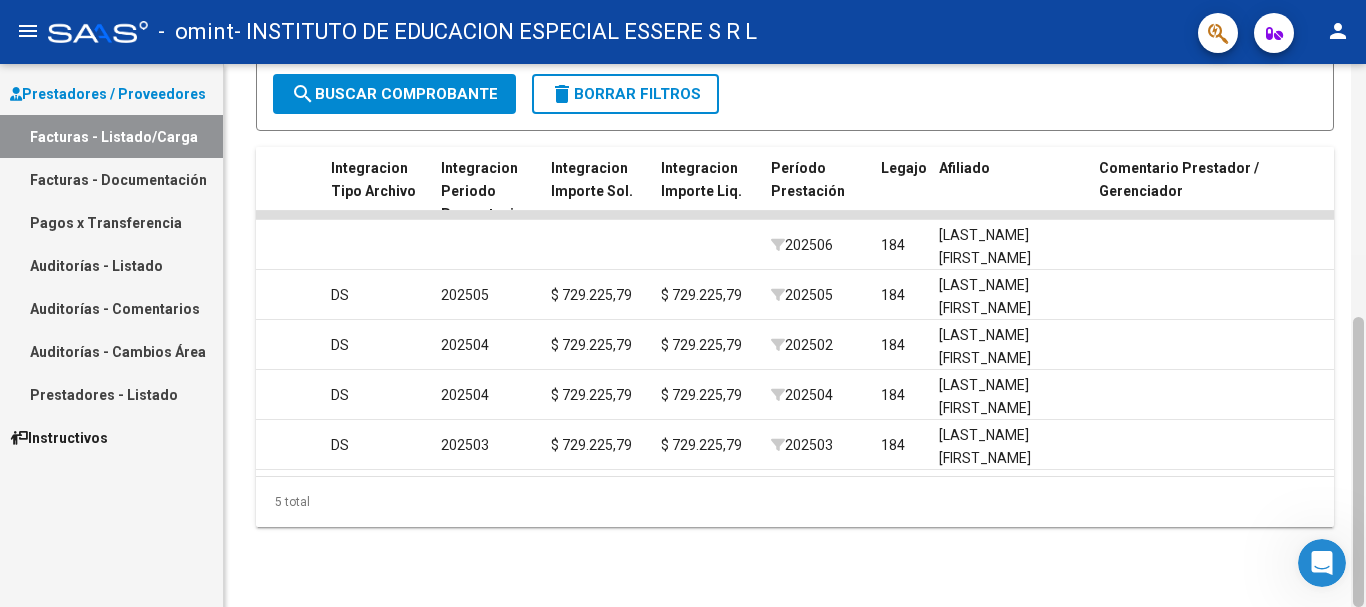 scroll, scrollTop: 3, scrollLeft: 0, axis: vertical 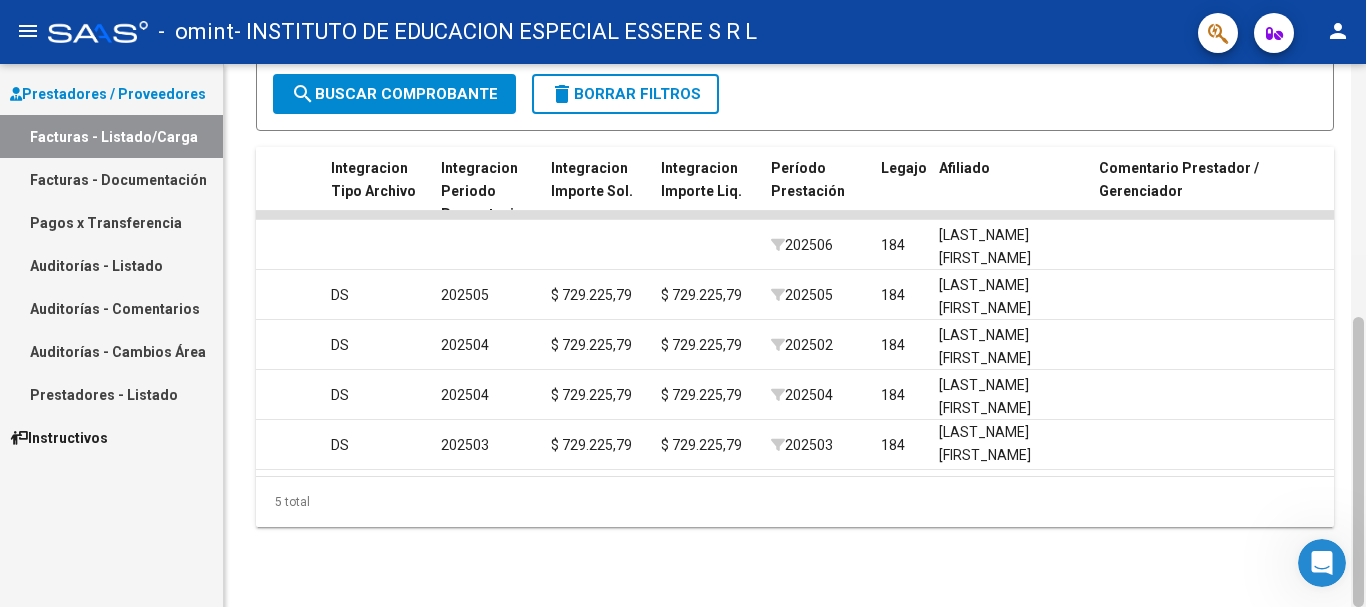 drag, startPoint x: 1365, startPoint y: 353, endPoint x: 1362, endPoint y: 230, distance: 123.03658 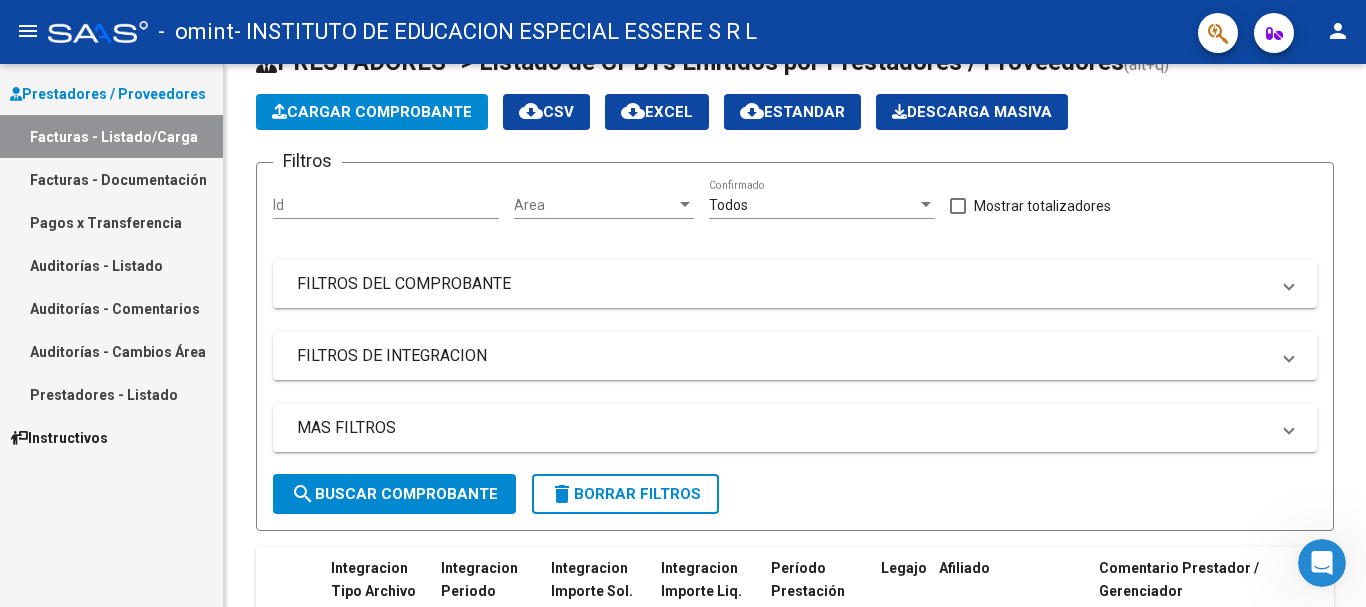 scroll, scrollTop: 472, scrollLeft: 0, axis: vertical 